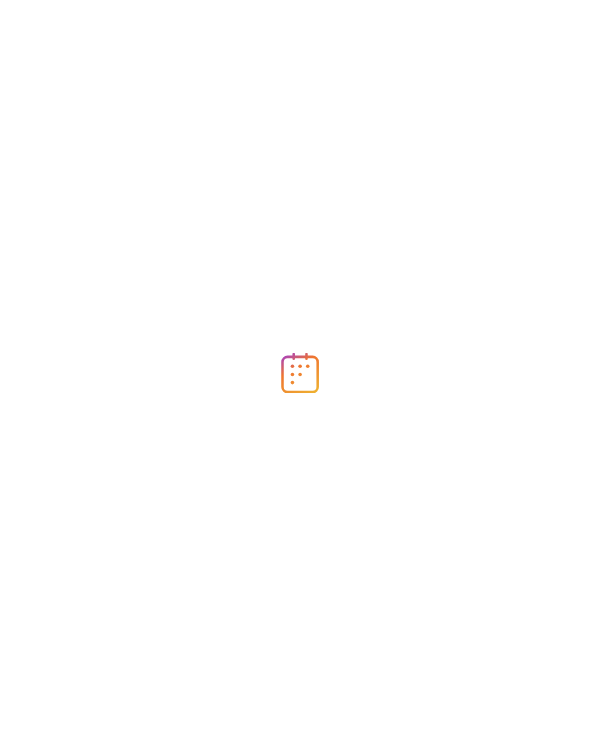 scroll, scrollTop: 0, scrollLeft: 0, axis: both 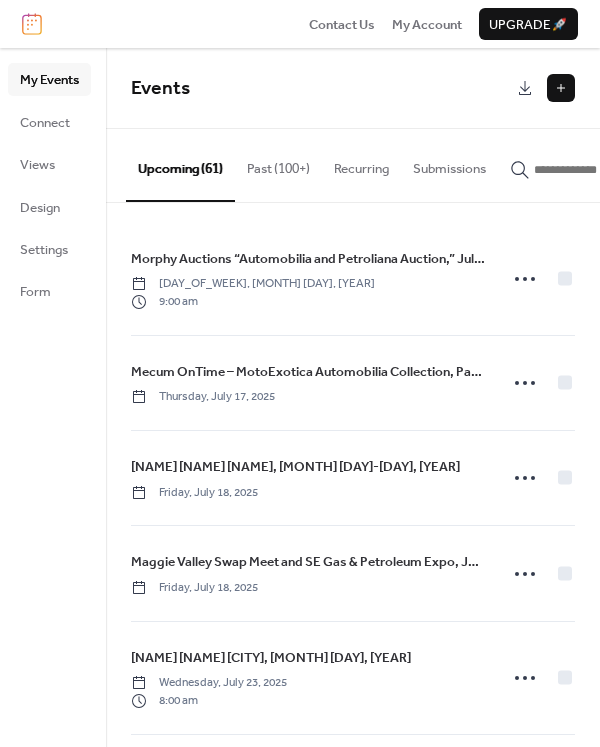 click at bounding box center (561, 88) 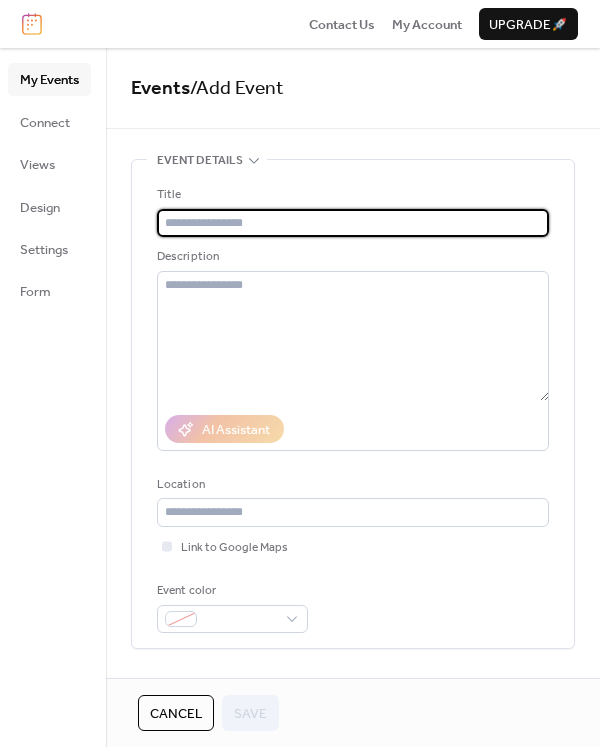 click at bounding box center [353, 223] 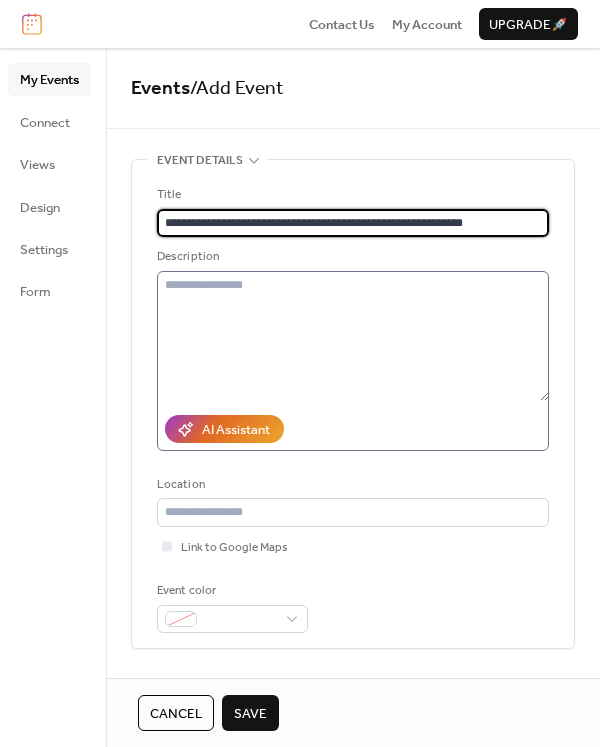 type on "**********" 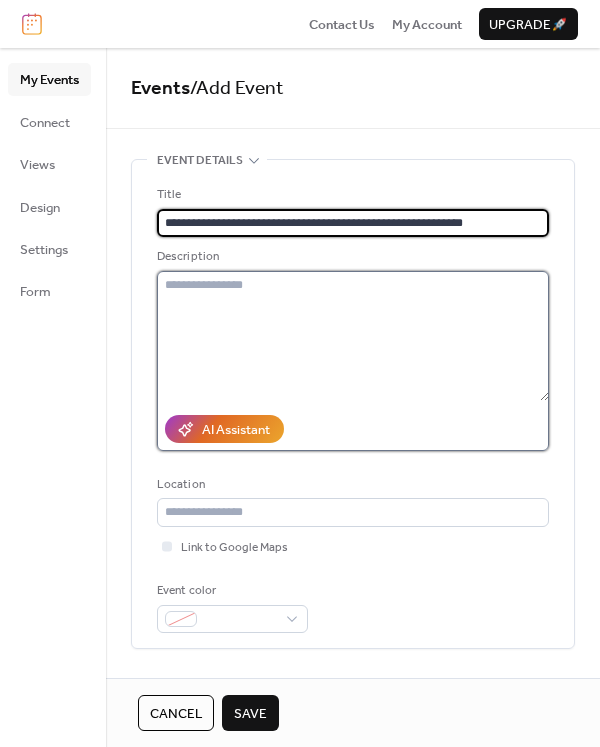 click at bounding box center [353, 336] 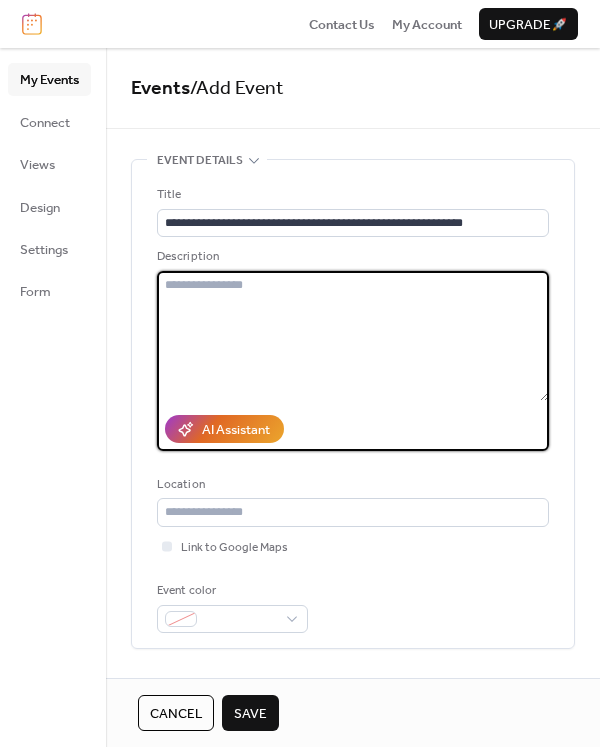 paste on "**********" 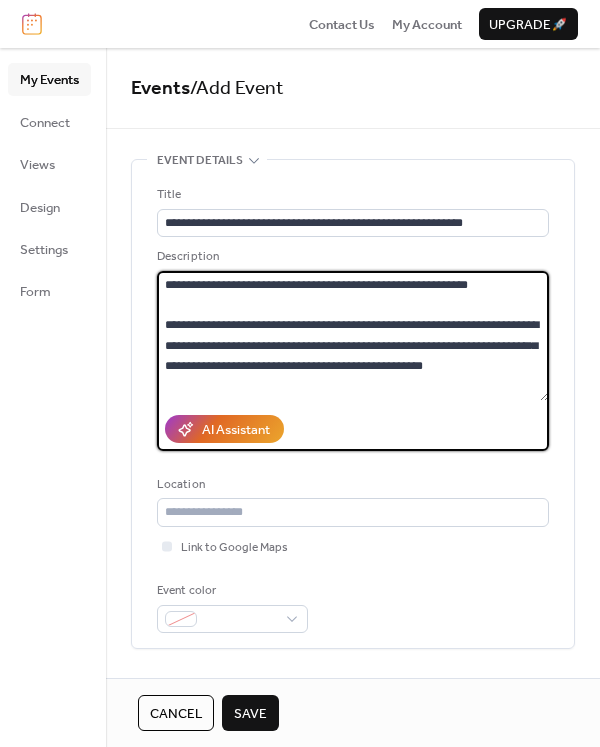 scroll, scrollTop: 221, scrollLeft: 0, axis: vertical 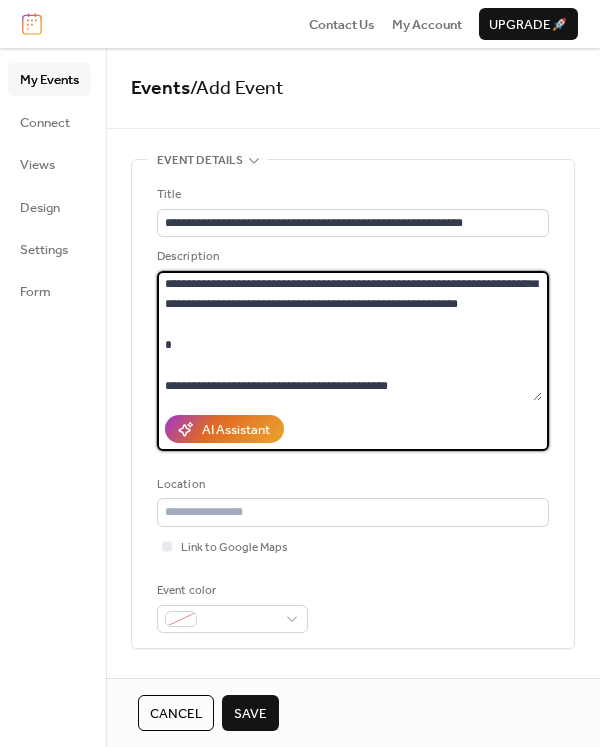 click on "**********" at bounding box center [349, 336] 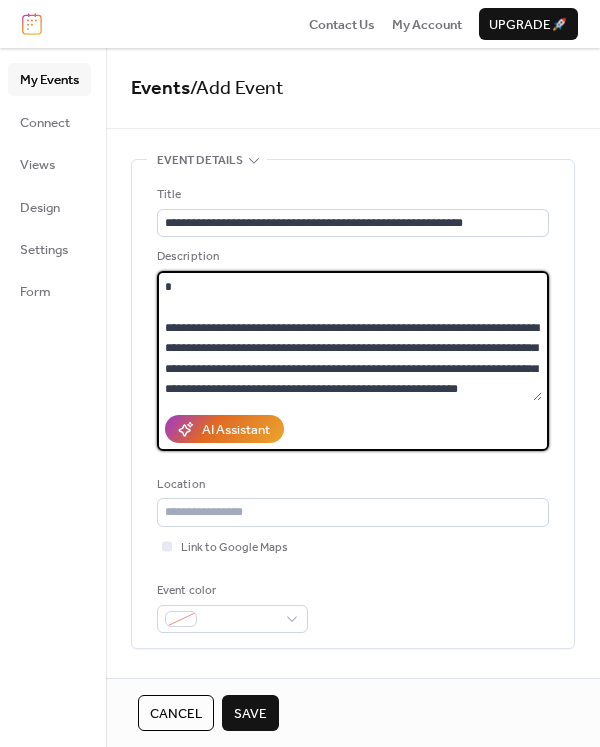 scroll, scrollTop: 67, scrollLeft: 0, axis: vertical 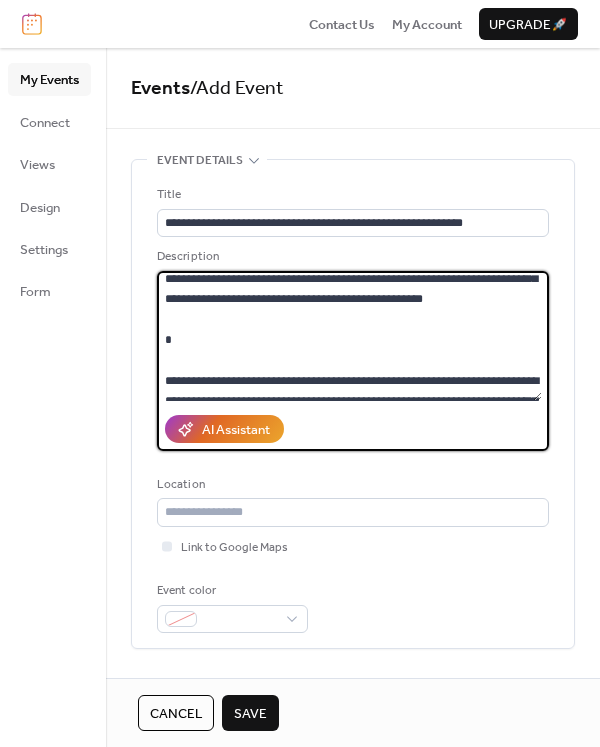 click on "**********" at bounding box center (349, 336) 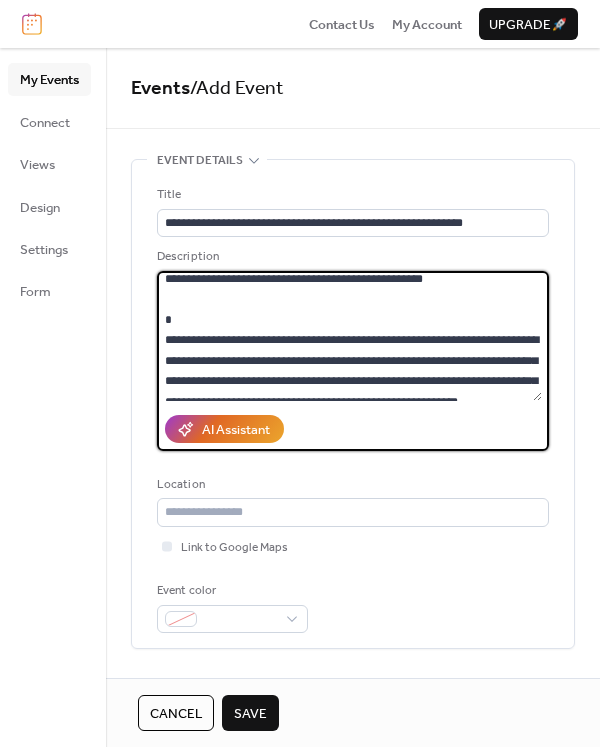 scroll, scrollTop: 183, scrollLeft: 0, axis: vertical 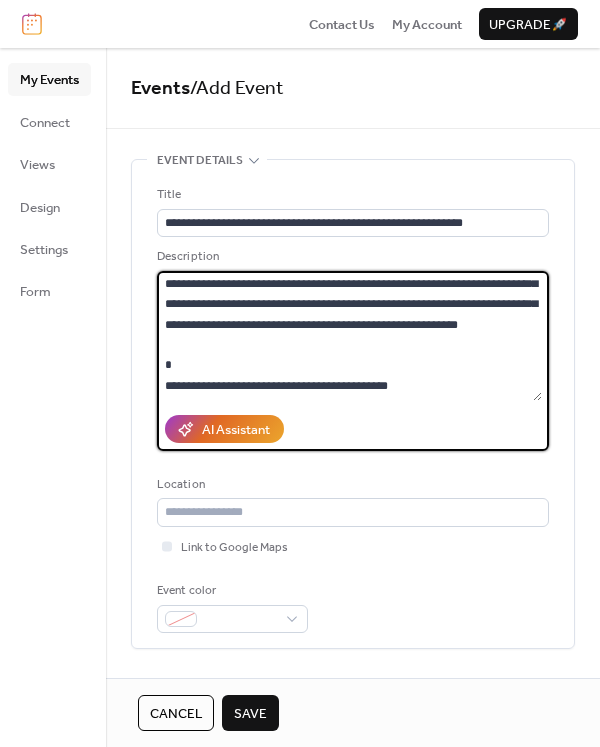 click on "**********" at bounding box center (349, 336) 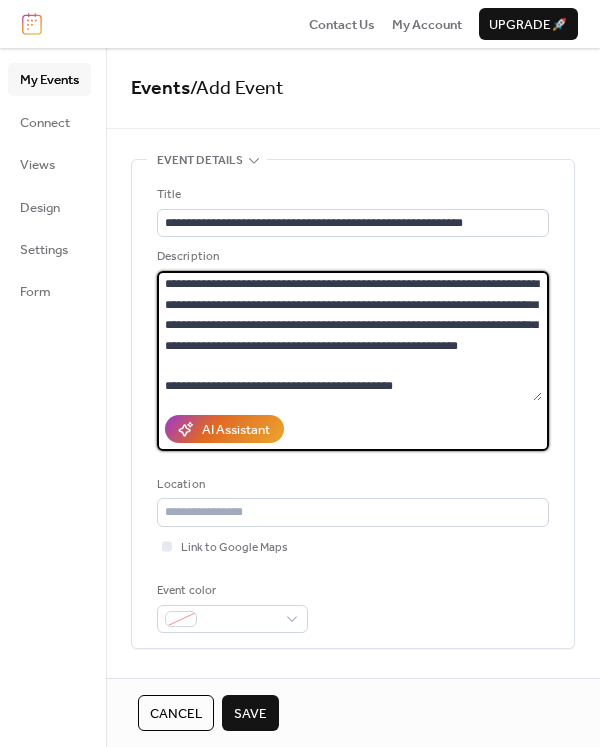 scroll, scrollTop: 163, scrollLeft: 0, axis: vertical 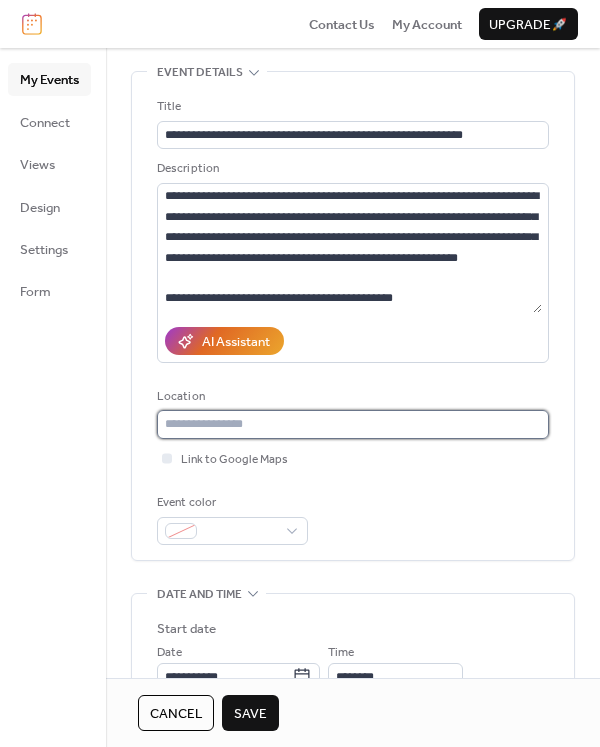 click at bounding box center [353, 424] 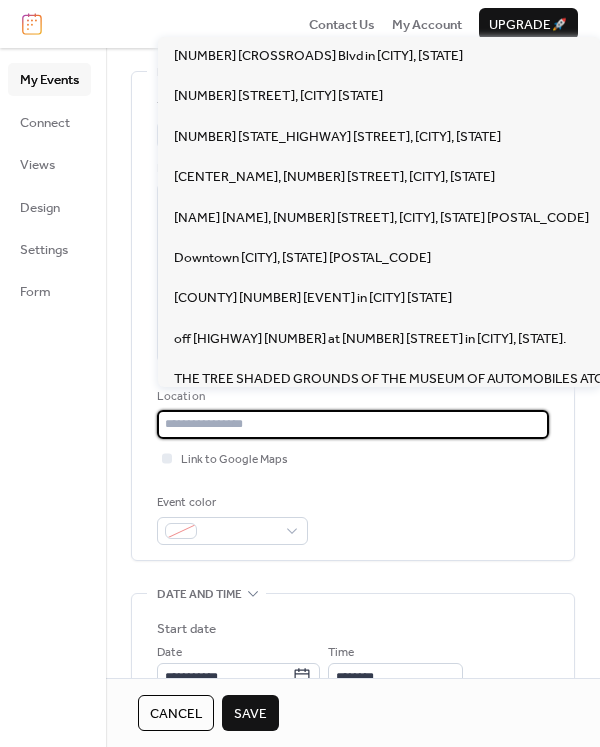 paste on "**********" 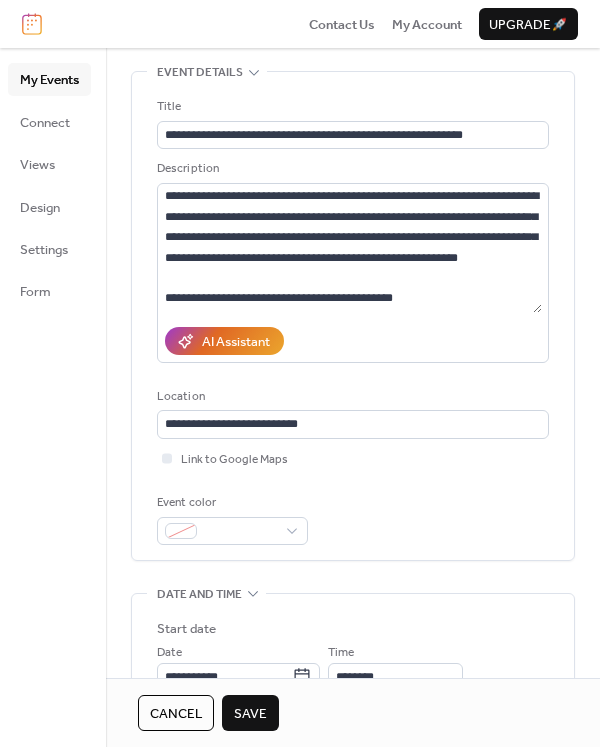 click on "**********" at bounding box center [353, 789] 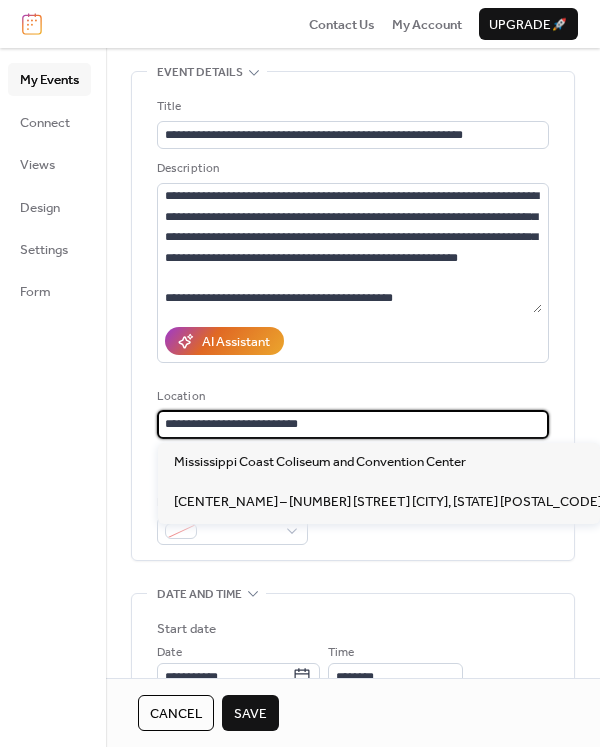 click on "**********" at bounding box center (353, 424) 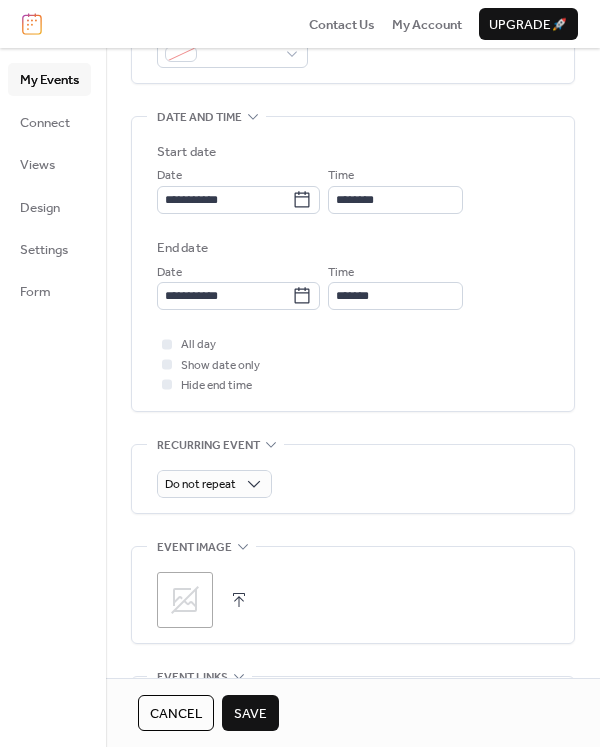scroll, scrollTop: 579, scrollLeft: 0, axis: vertical 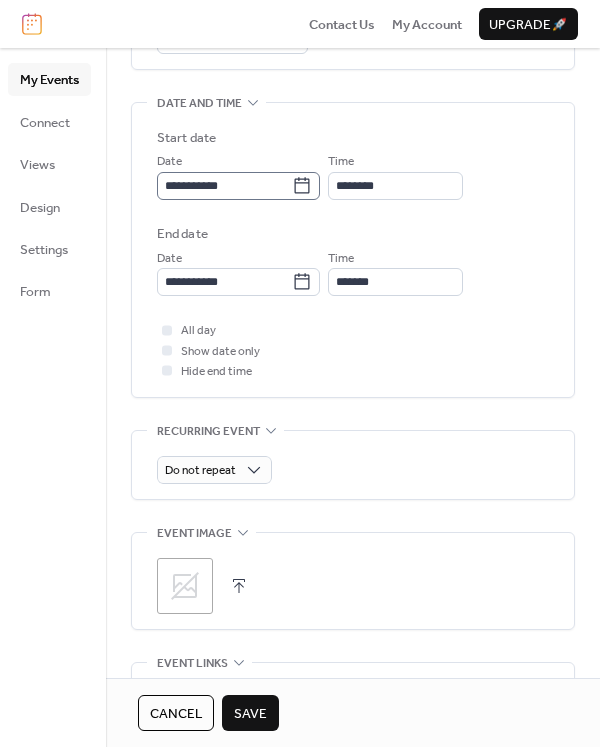 type on "**********" 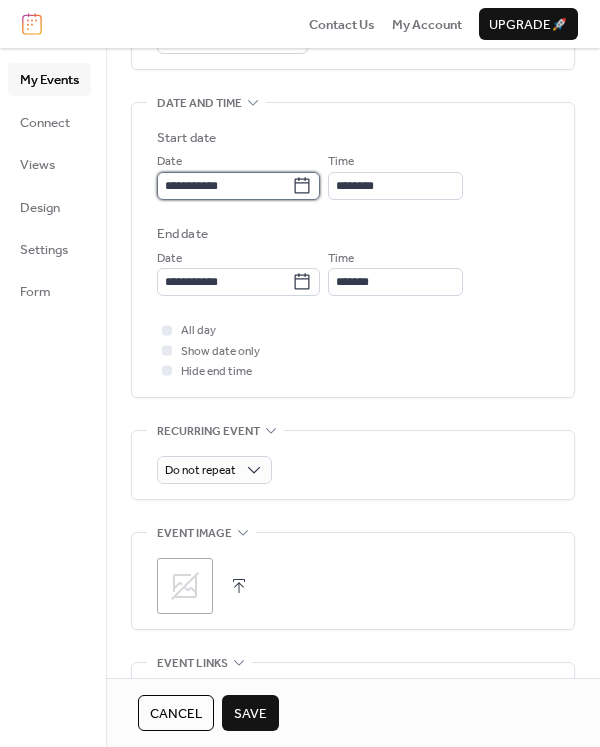 click on "**********" at bounding box center (224, 186) 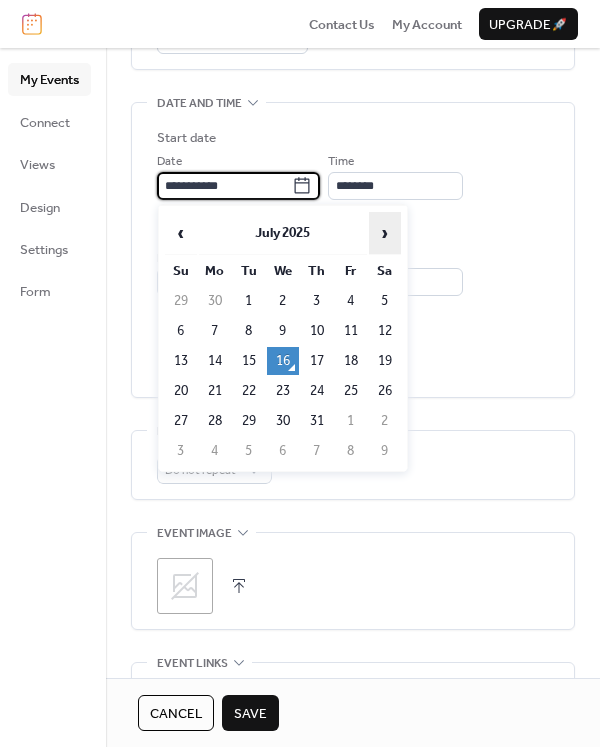 click on "›" at bounding box center [385, 233] 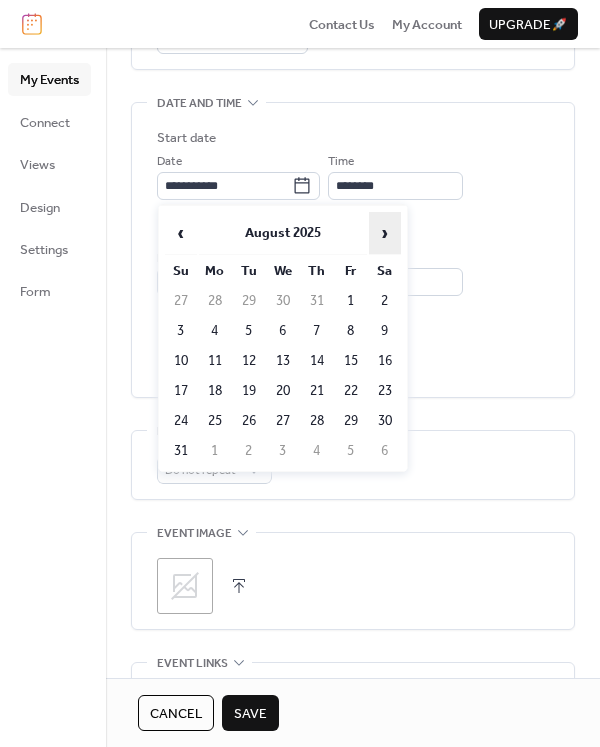 click on "›" at bounding box center [385, 233] 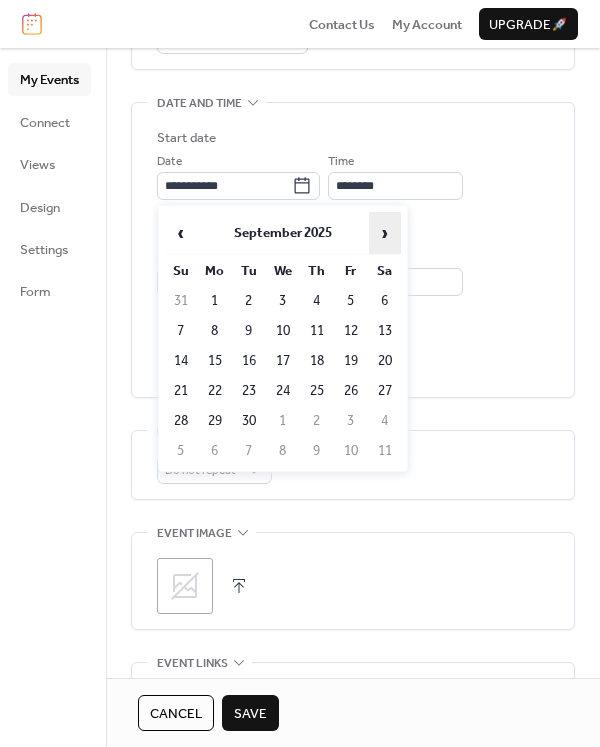 click on "›" at bounding box center (385, 233) 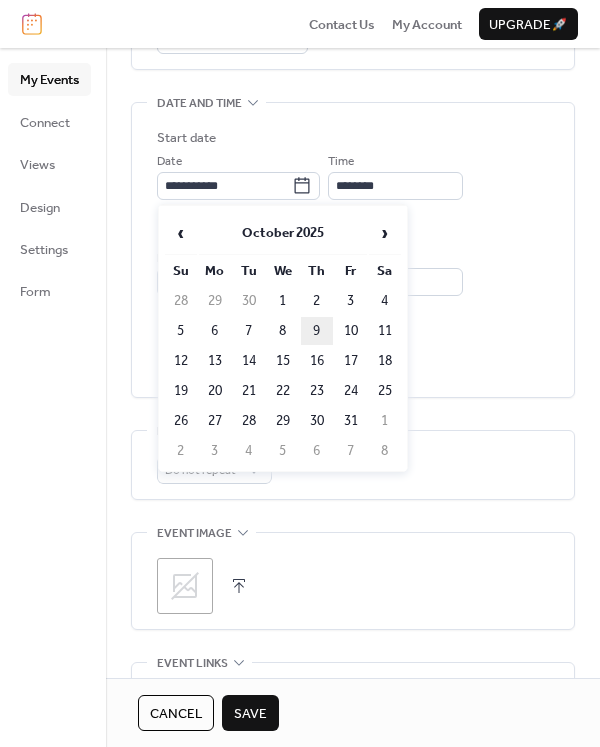 click on "9" at bounding box center [317, 331] 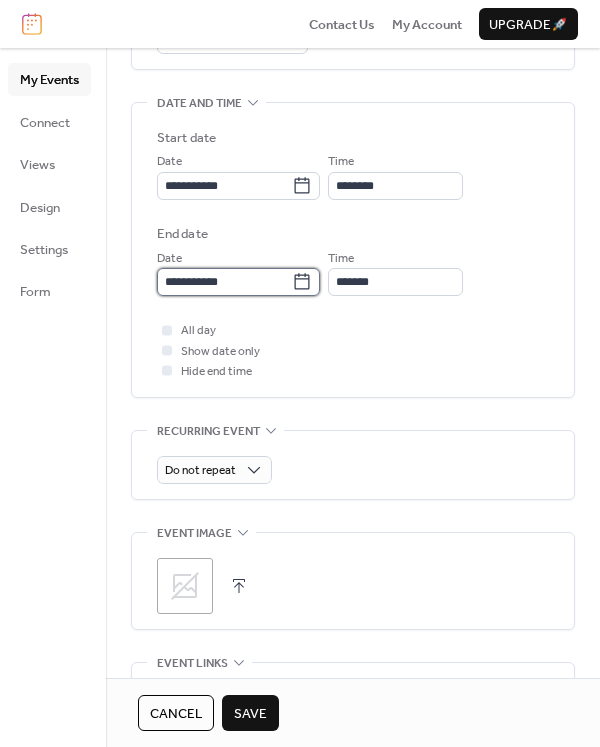 click on "**********" at bounding box center (224, 282) 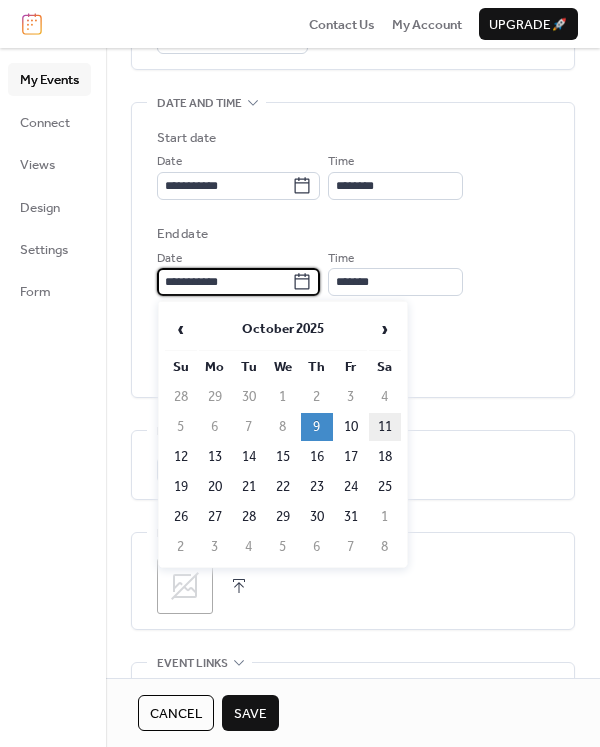 click on "11" at bounding box center (385, 427) 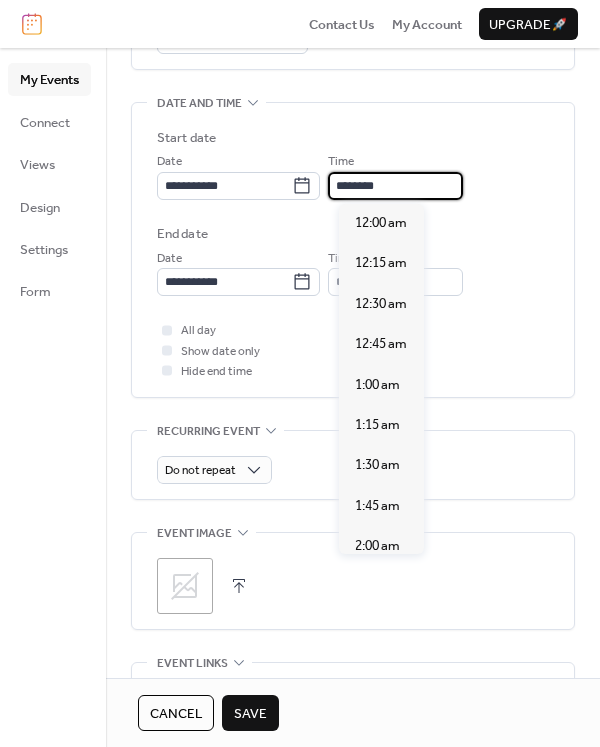 click on "********" at bounding box center (395, 186) 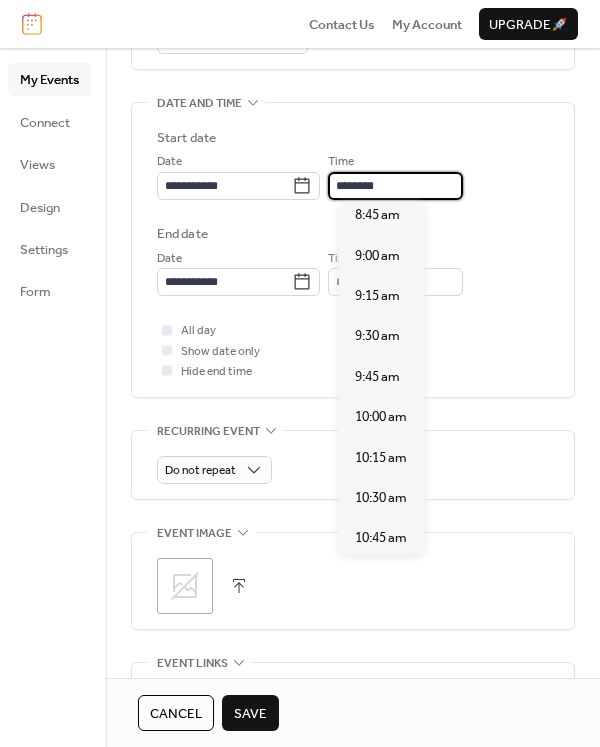 scroll, scrollTop: 1420, scrollLeft: 0, axis: vertical 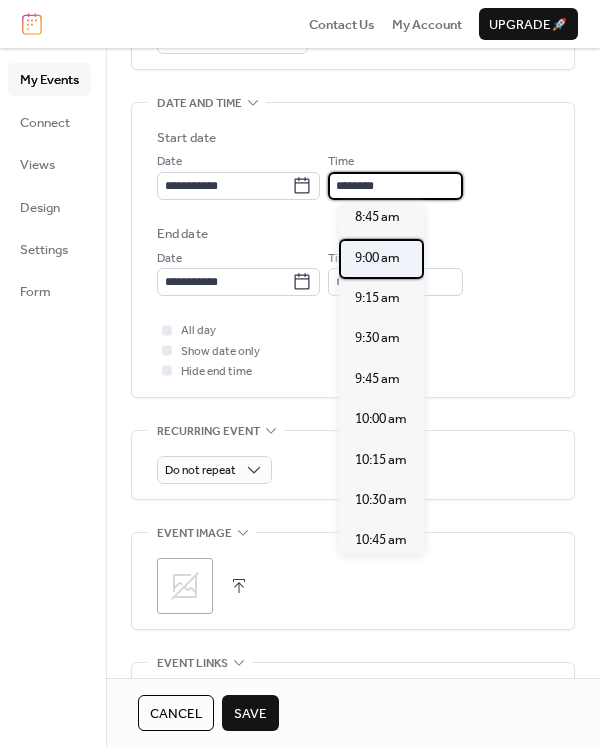 click on "9:00 am" at bounding box center (377, 258) 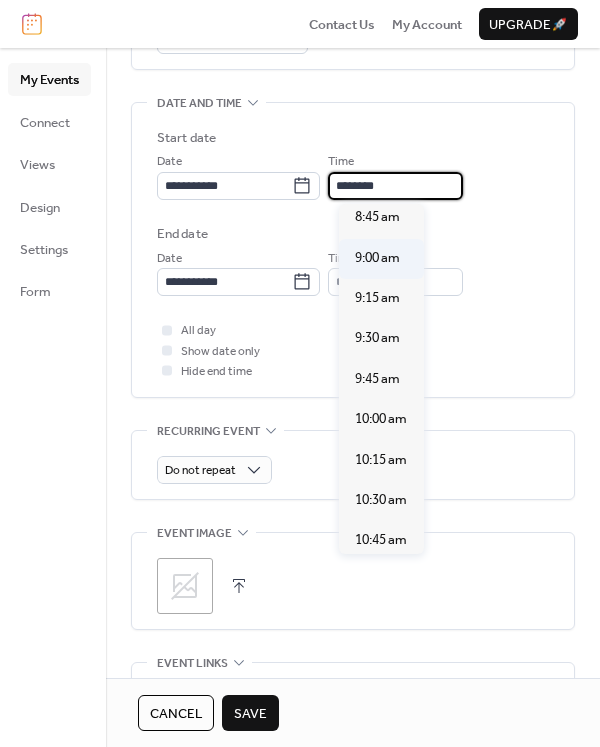 type on "*******" 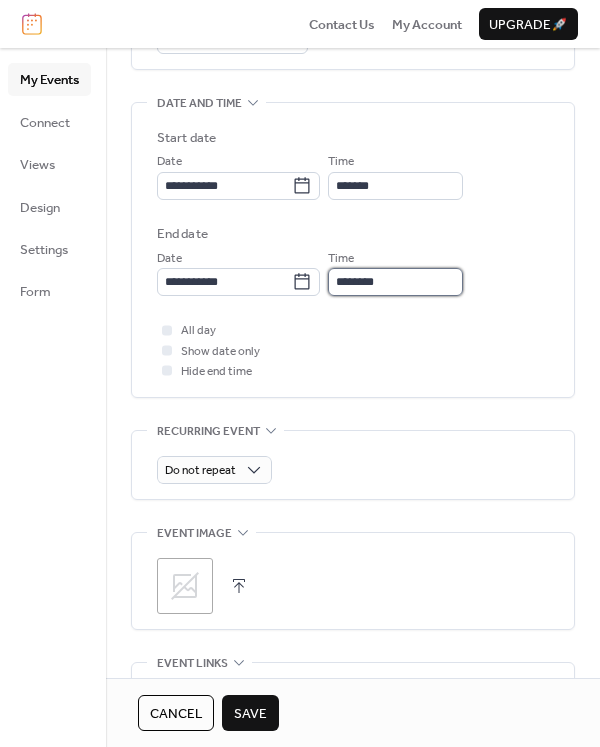 click on "********" at bounding box center [395, 282] 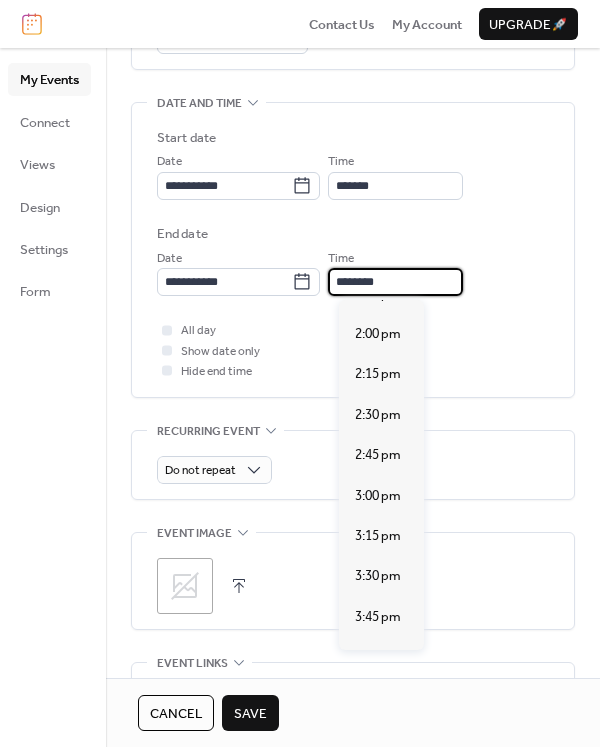scroll, scrollTop: 2524, scrollLeft: 0, axis: vertical 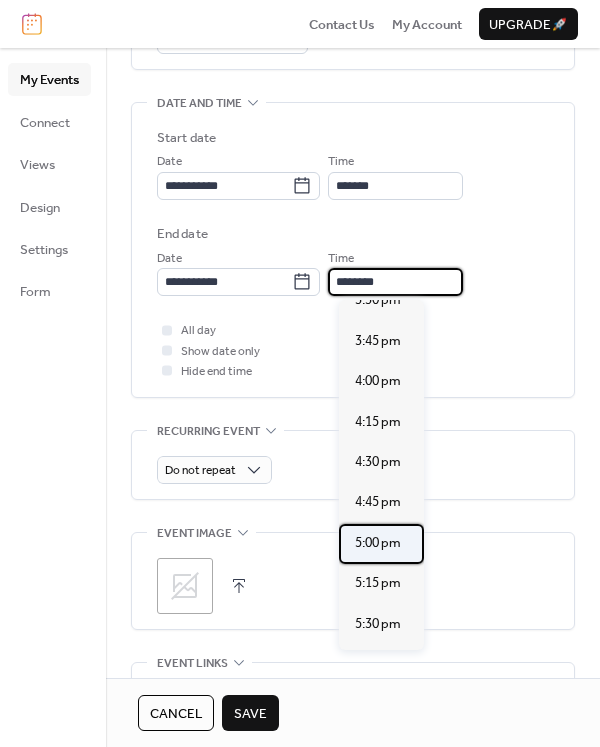 click on "5:00 pm" at bounding box center [378, 543] 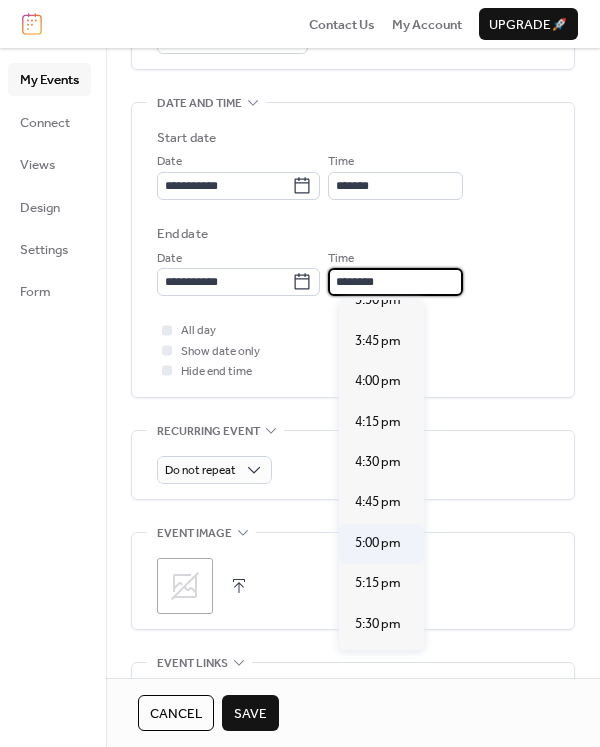 type on "*******" 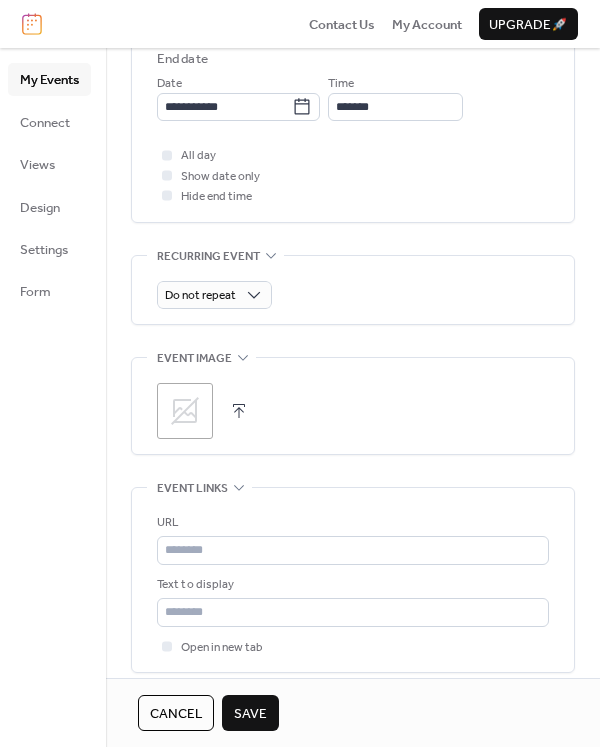 scroll, scrollTop: 758, scrollLeft: 0, axis: vertical 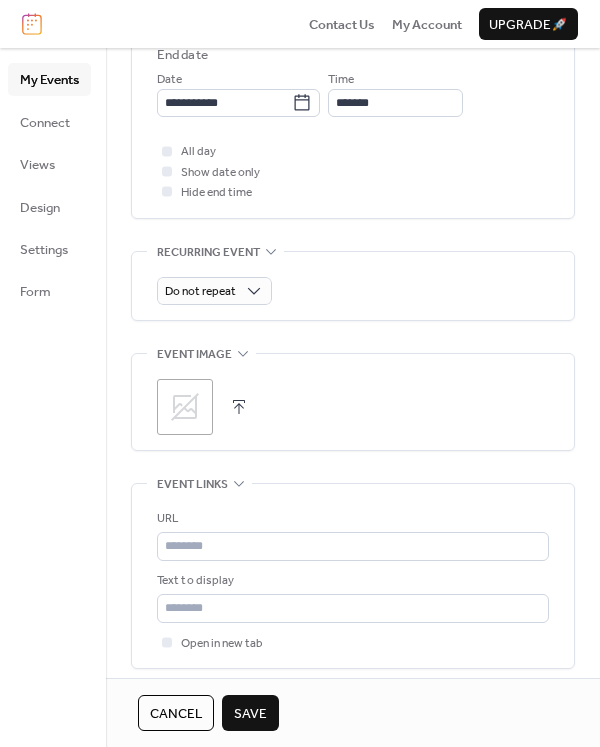 click at bounding box center (239, 407) 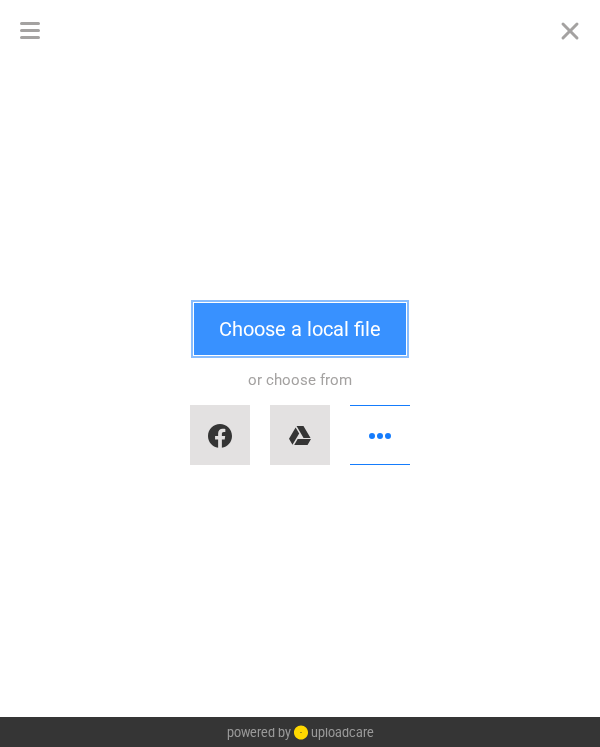 click on "Choose a local file" at bounding box center (300, 329) 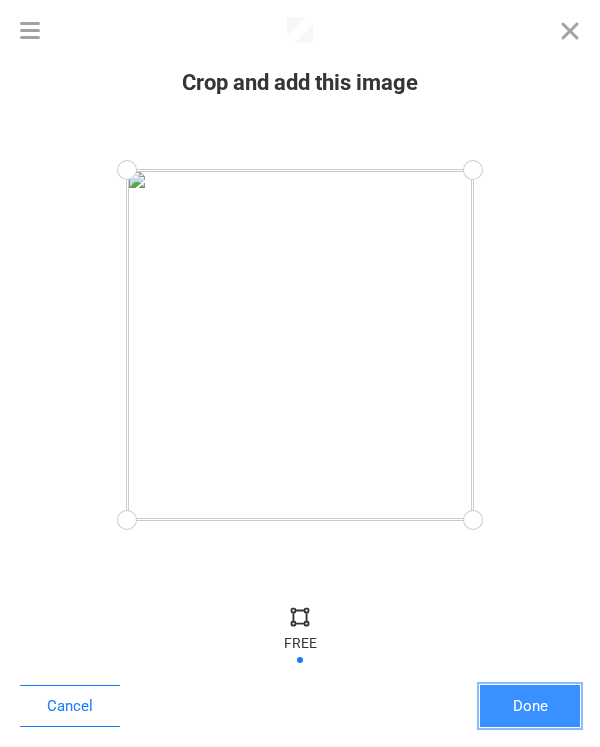 click on "Done" at bounding box center [530, 706] 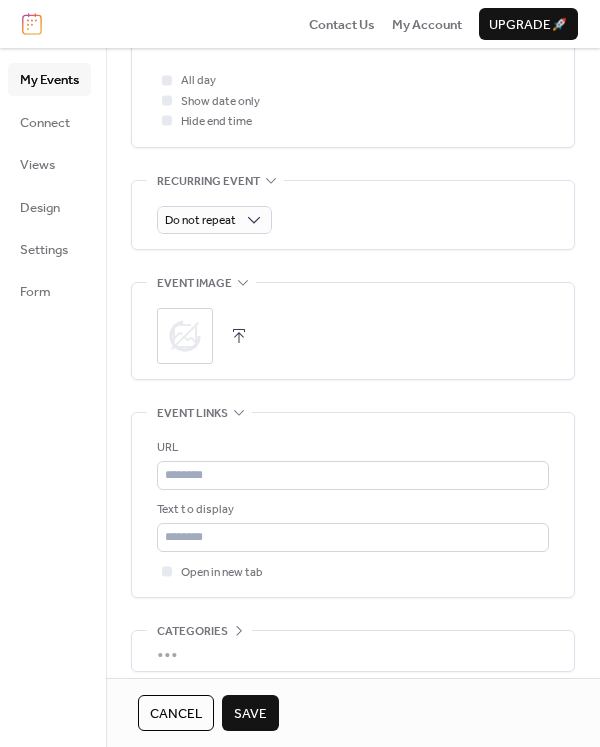 scroll, scrollTop: 917, scrollLeft: 0, axis: vertical 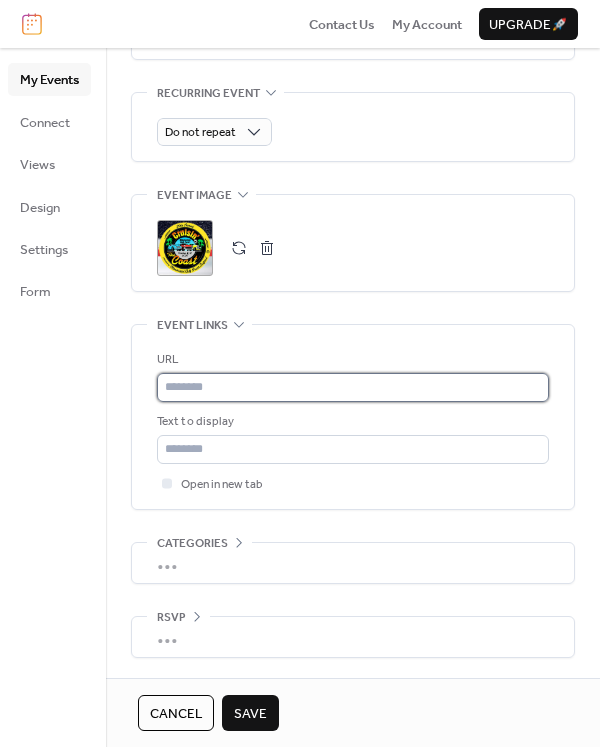 click at bounding box center [353, 387] 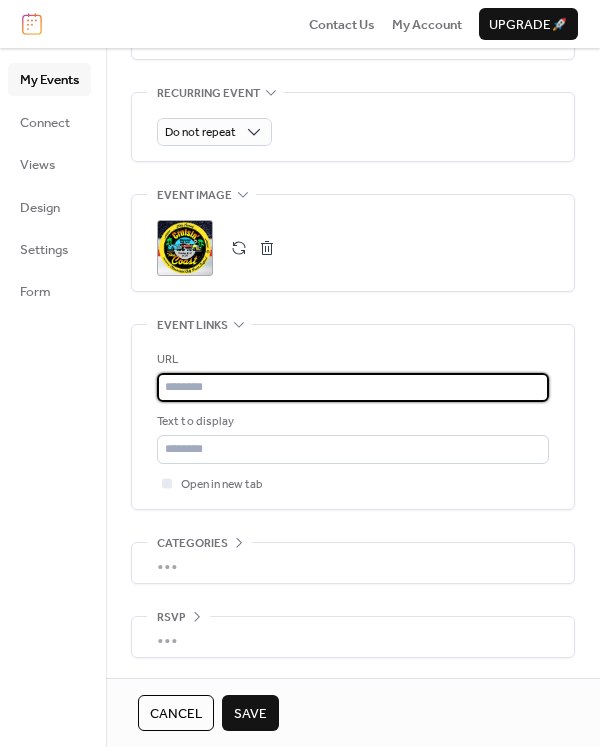 paste on "**********" 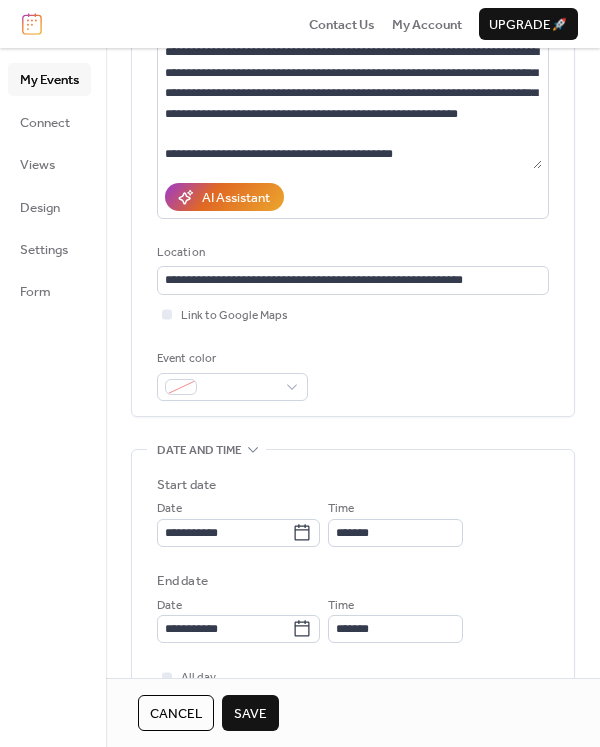 scroll, scrollTop: 0, scrollLeft: 0, axis: both 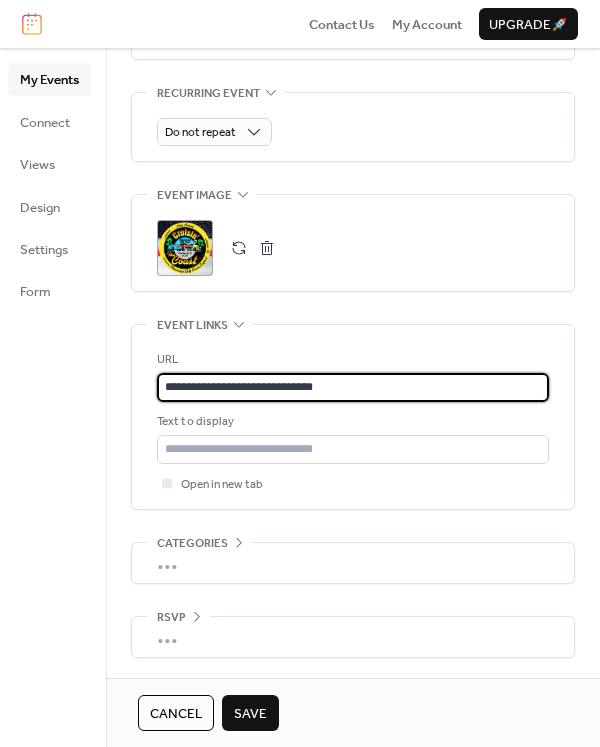 type on "**********" 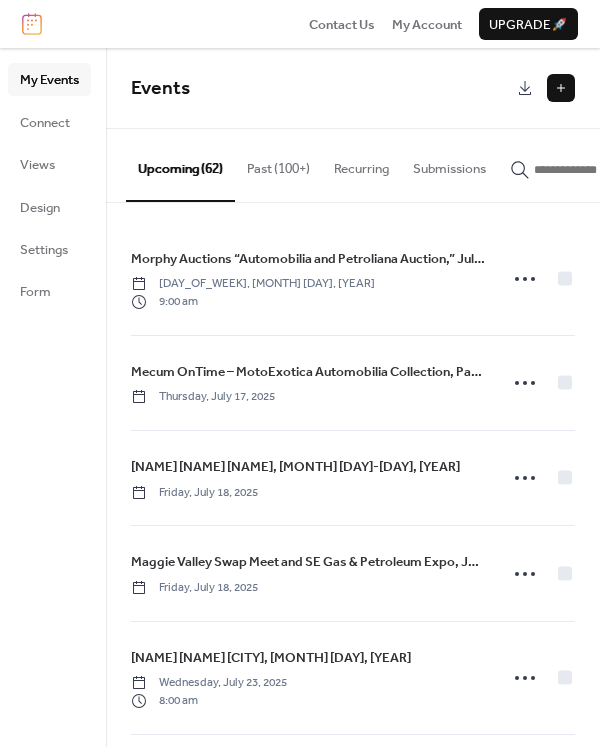 click at bounding box center (561, 88) 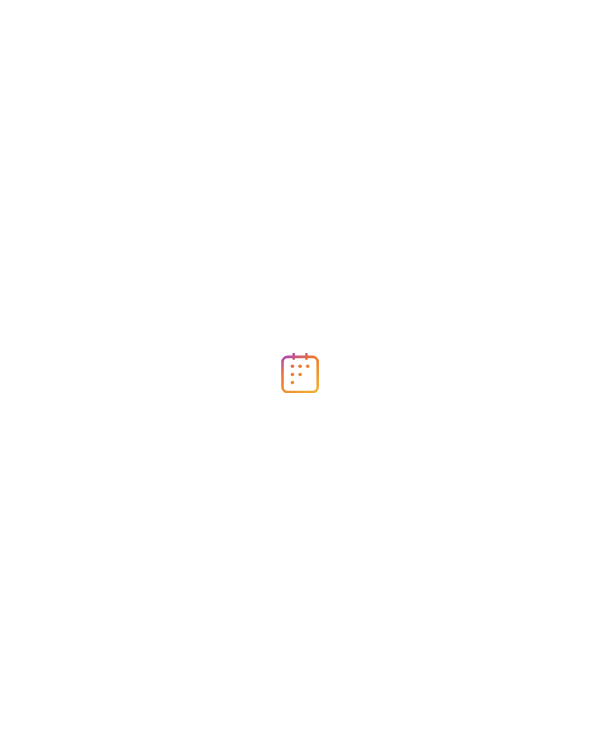 scroll, scrollTop: 0, scrollLeft: 0, axis: both 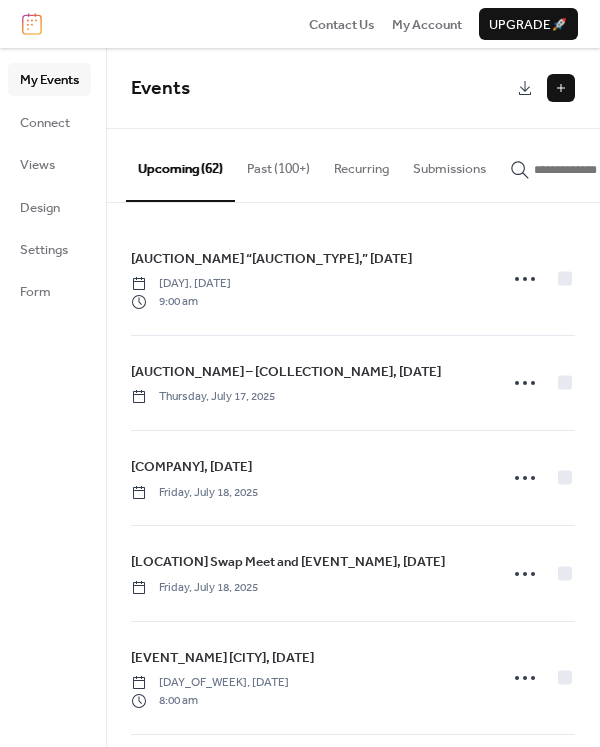 click at bounding box center [561, 88] 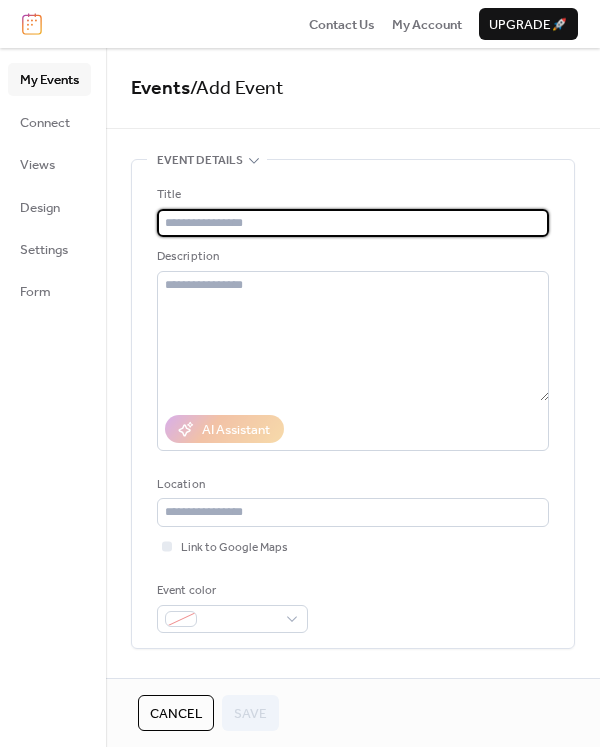 click at bounding box center (353, 223) 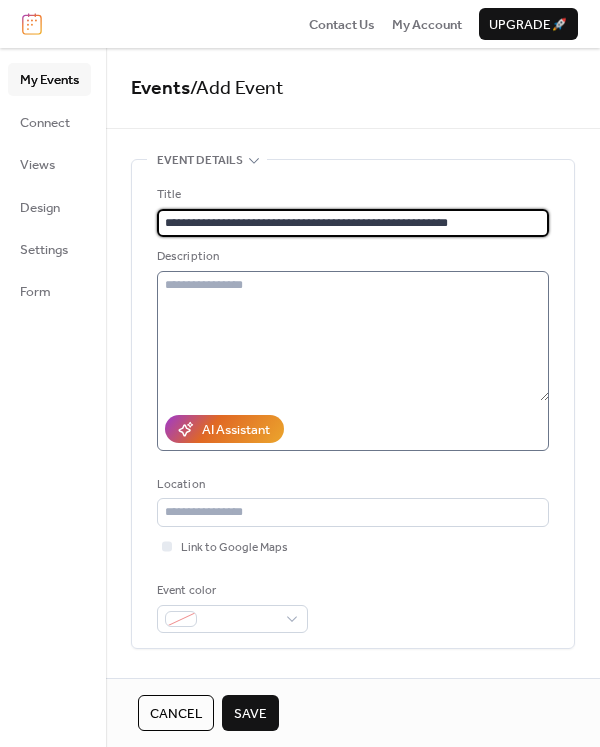 type on "**********" 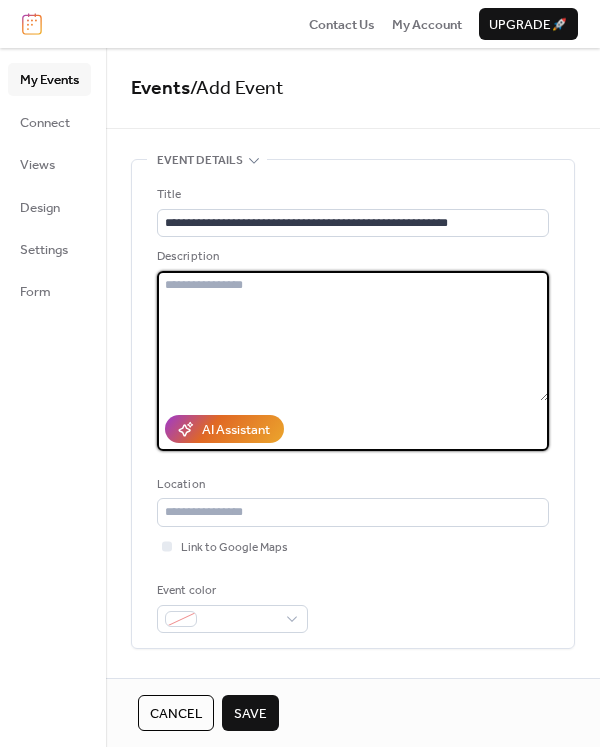 click at bounding box center [353, 336] 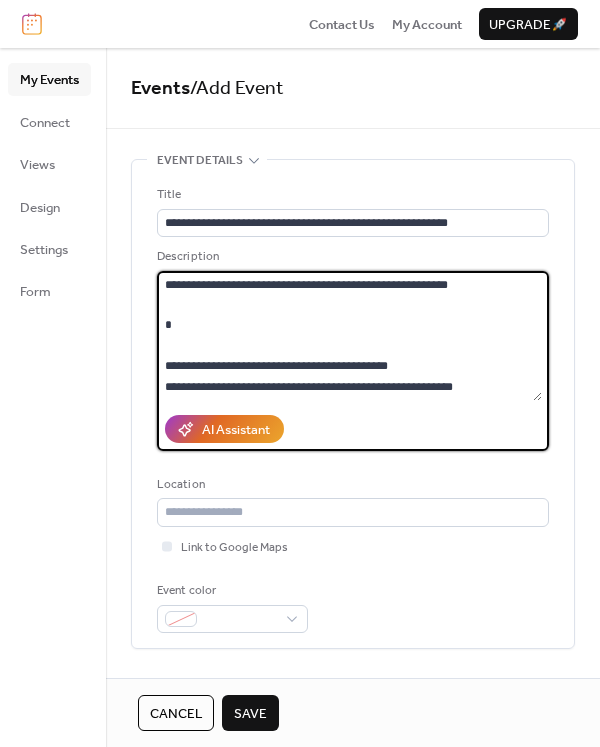 scroll, scrollTop: 323, scrollLeft: 0, axis: vertical 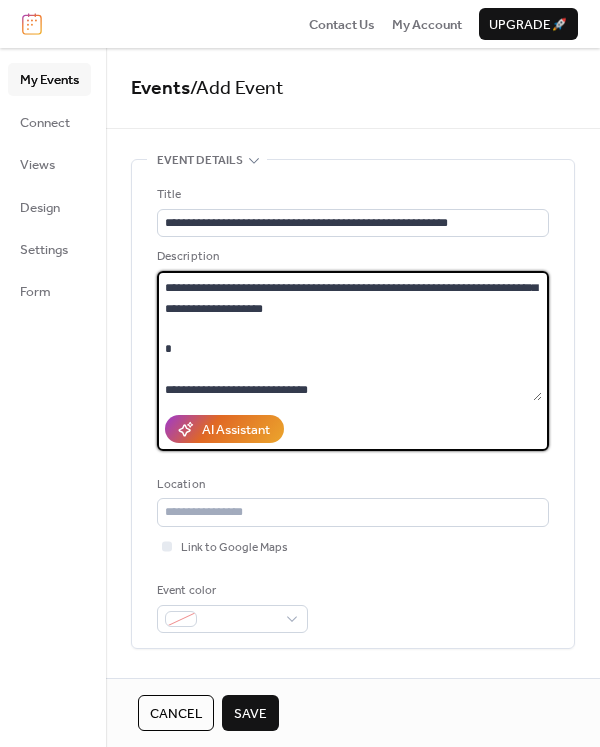 click on "**********" at bounding box center [349, 336] 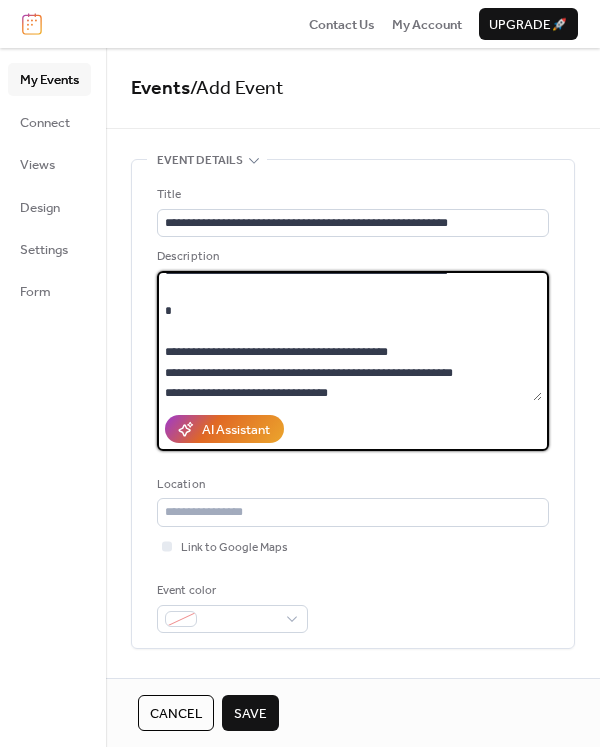 scroll, scrollTop: 30, scrollLeft: 0, axis: vertical 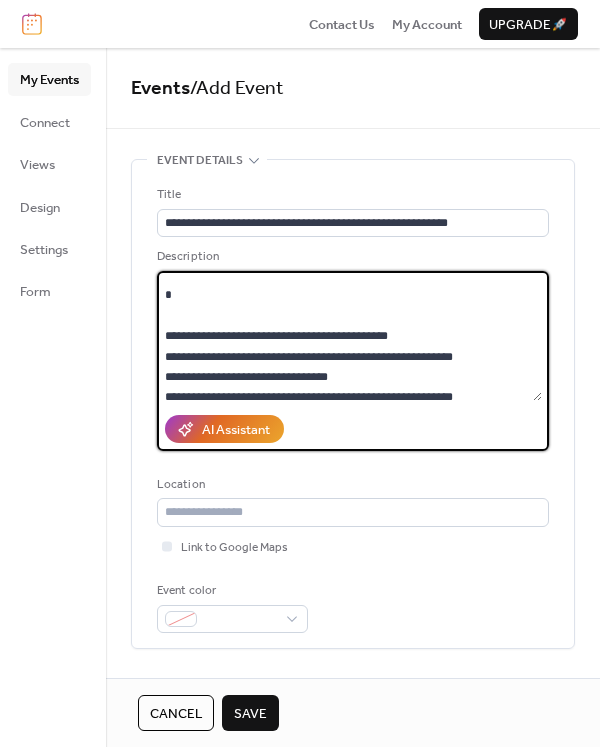 click on "**********" at bounding box center [349, 336] 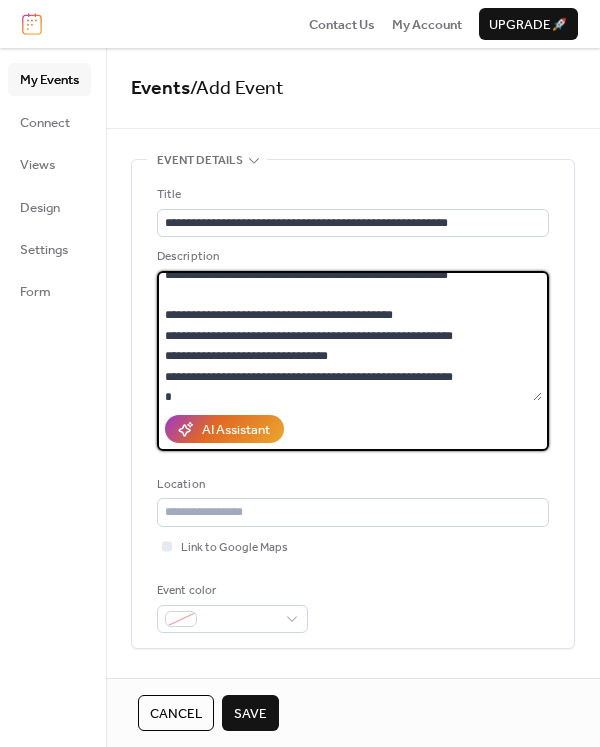 scroll, scrollTop: 79, scrollLeft: 0, axis: vertical 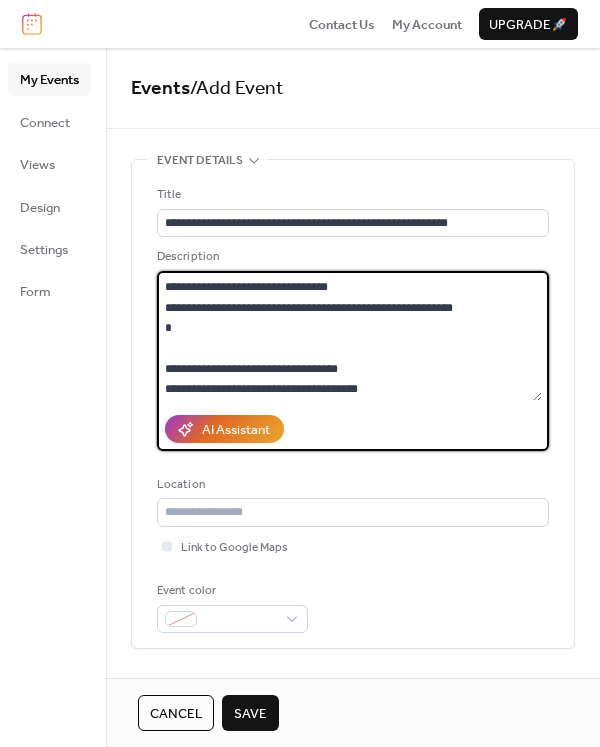click on "**********" at bounding box center (349, 336) 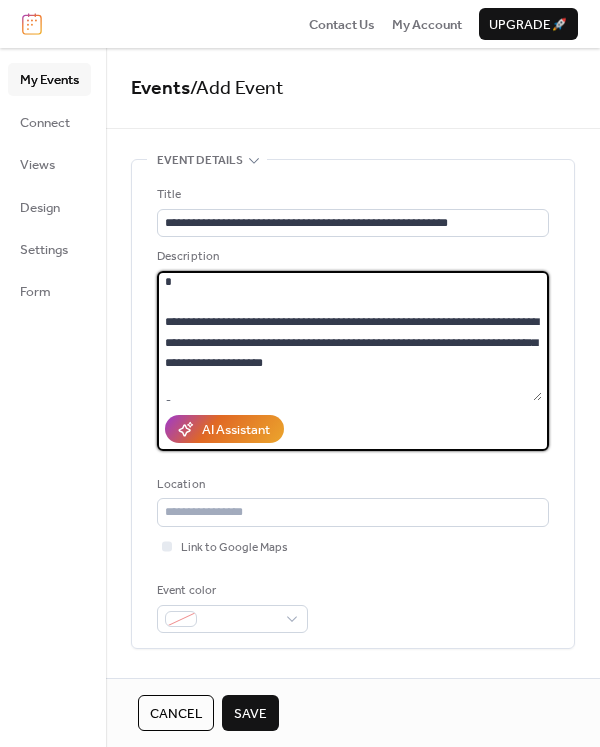 scroll, scrollTop: 199, scrollLeft: 0, axis: vertical 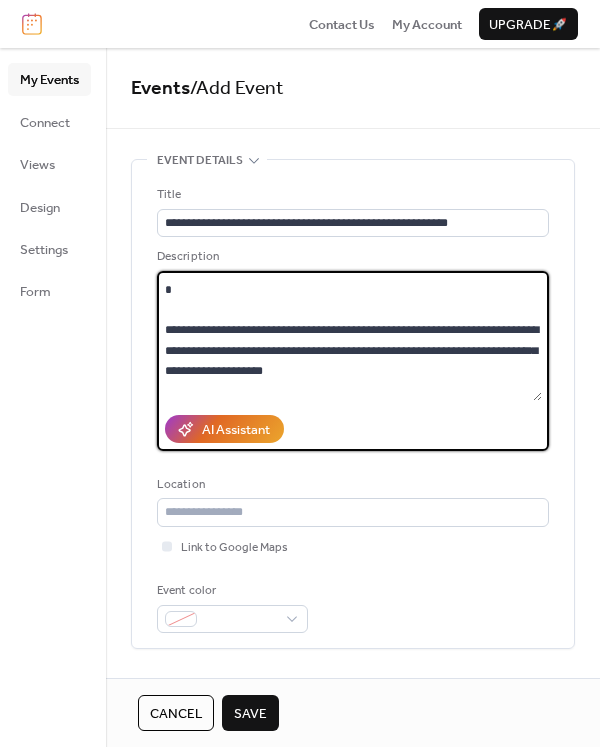 click on "**********" at bounding box center (349, 336) 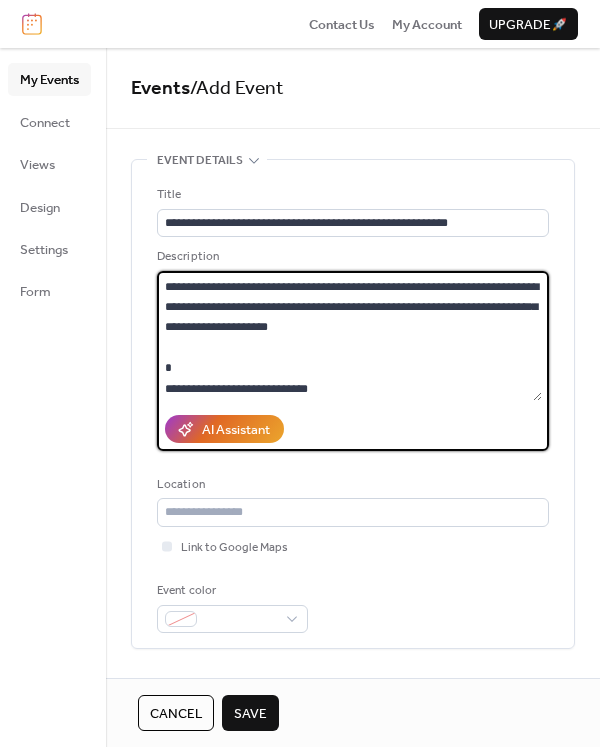 scroll, scrollTop: 204, scrollLeft: 0, axis: vertical 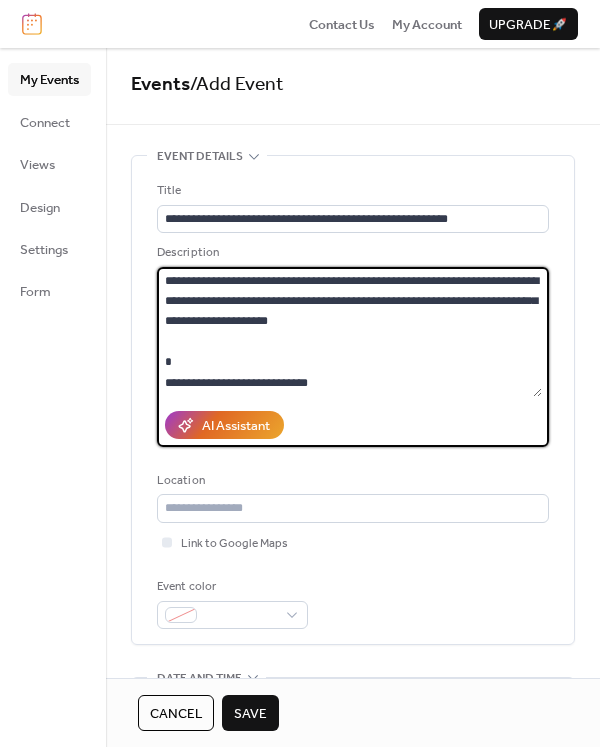 click on "**********" at bounding box center (349, 332) 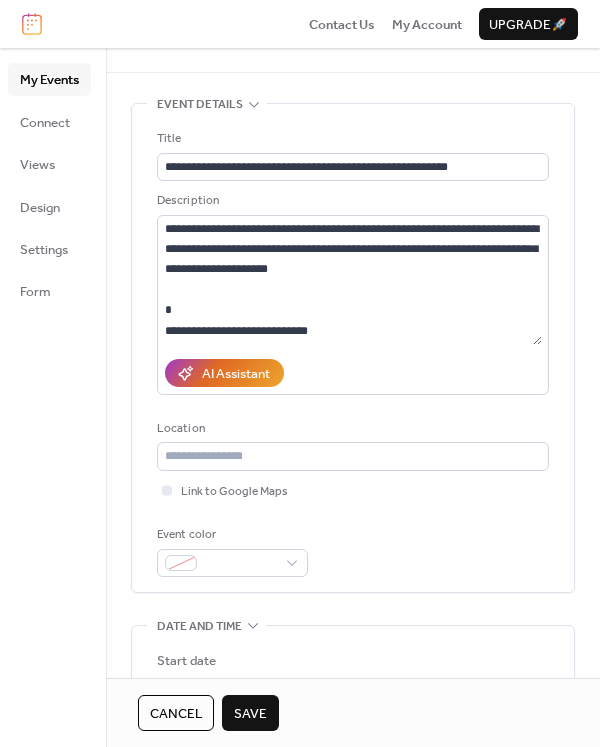 scroll, scrollTop: 113, scrollLeft: 0, axis: vertical 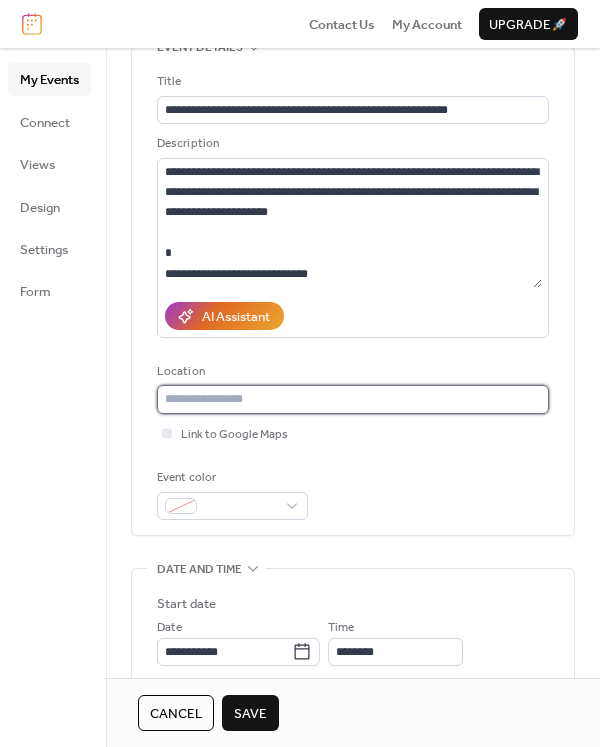 click at bounding box center [353, 399] 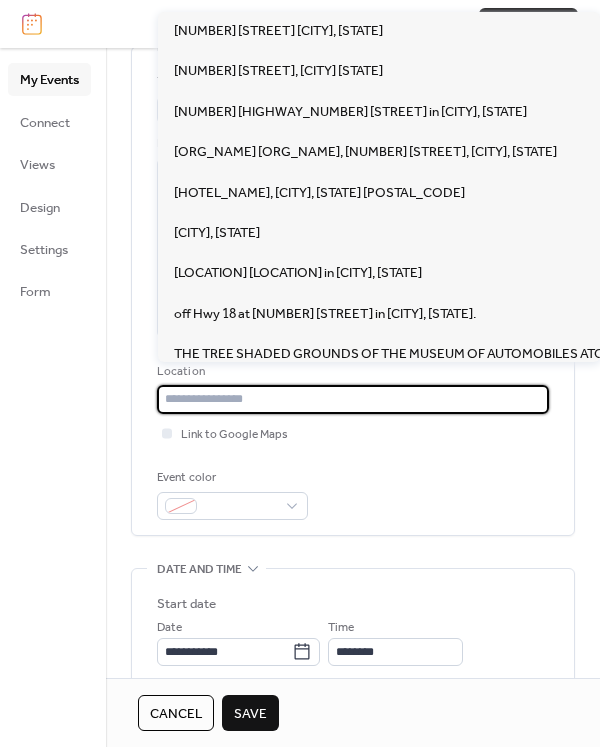 paste on "**********" 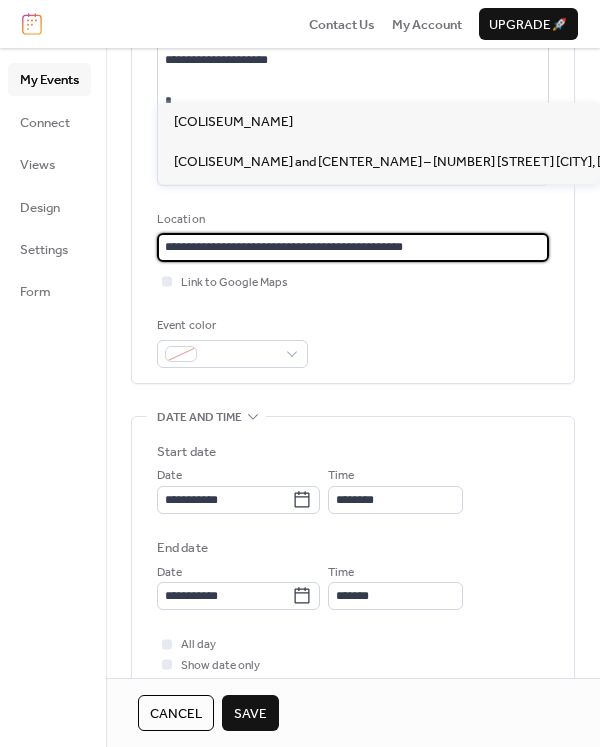 scroll, scrollTop: 261, scrollLeft: 0, axis: vertical 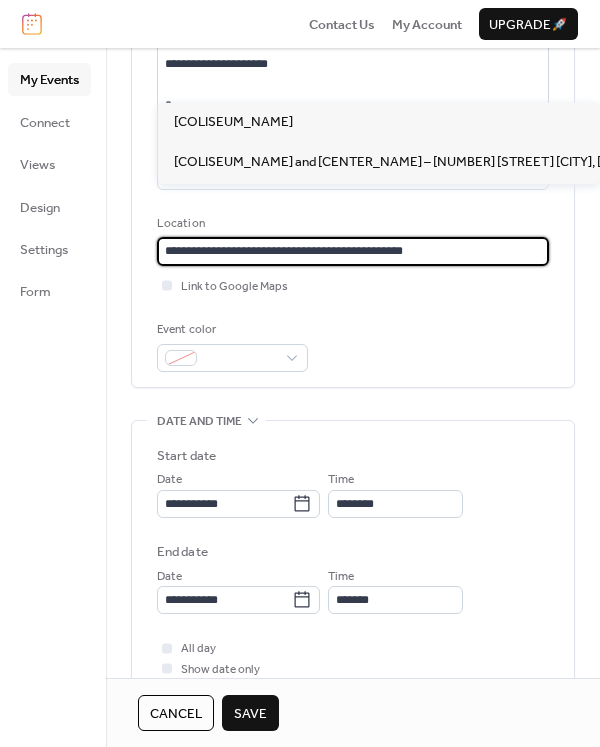 type on "**********" 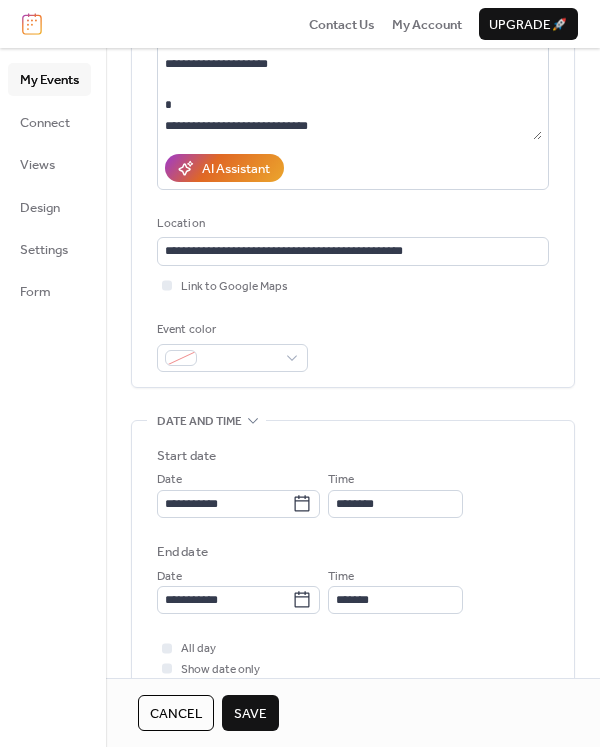 click on "**********" at bounding box center [353, 616] 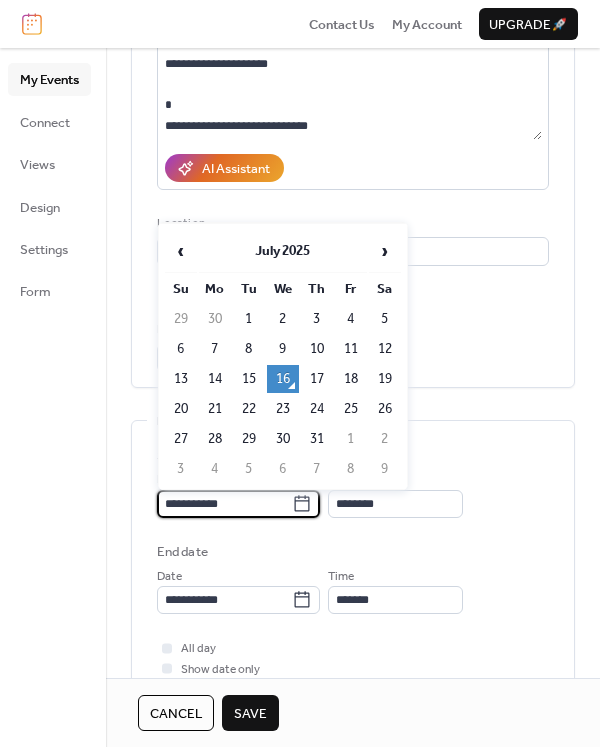 click on "**********" at bounding box center (224, 504) 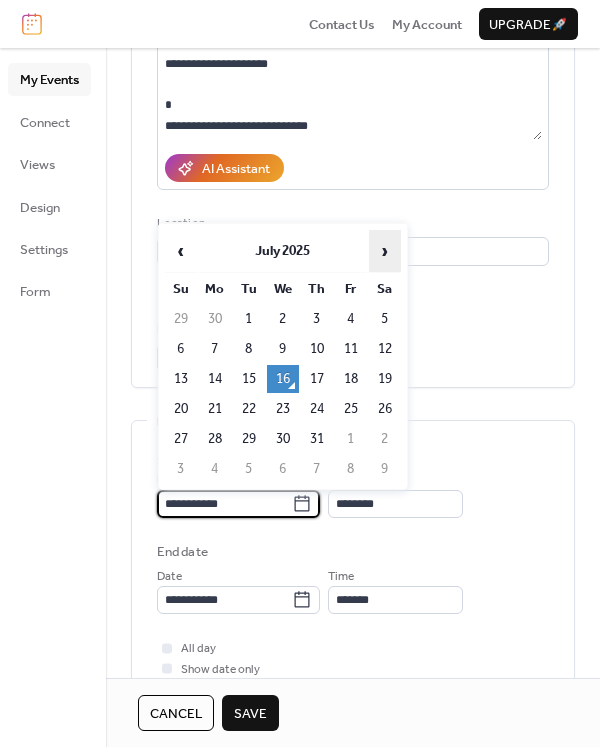 click on "›" at bounding box center (385, 251) 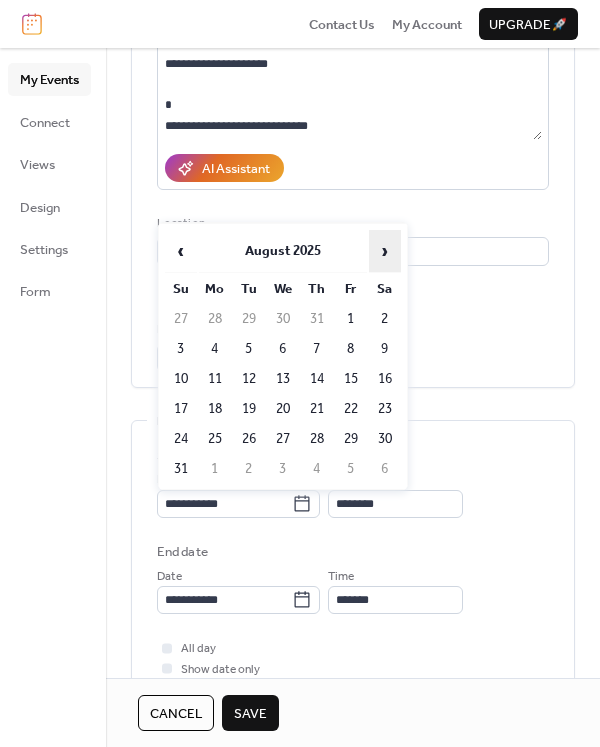 click on "›" at bounding box center [385, 251] 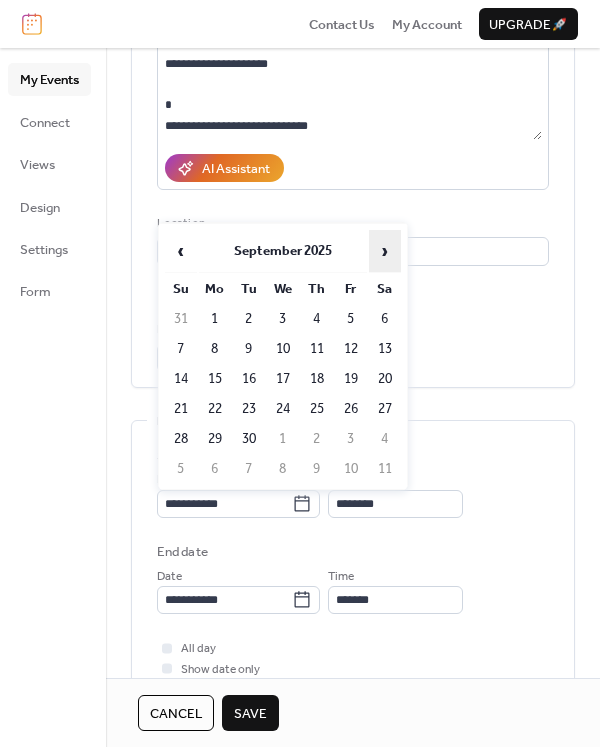 click on "›" at bounding box center [385, 251] 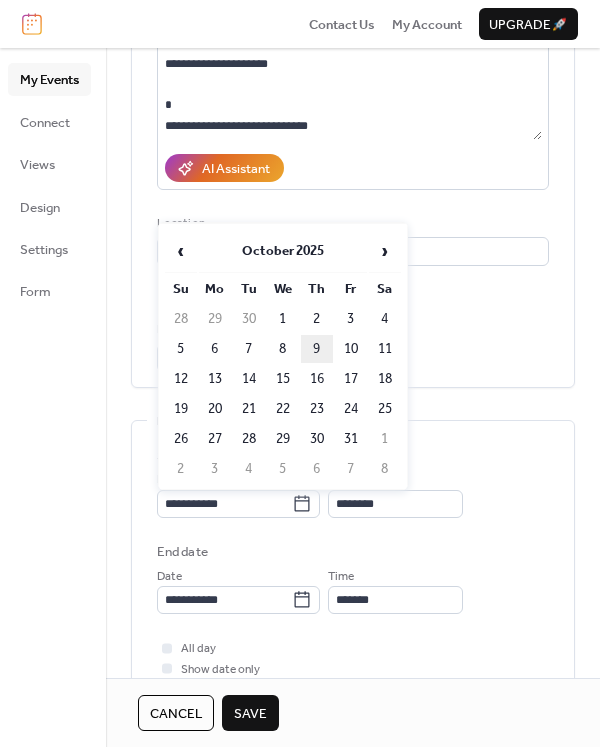 click on "9" at bounding box center (317, 349) 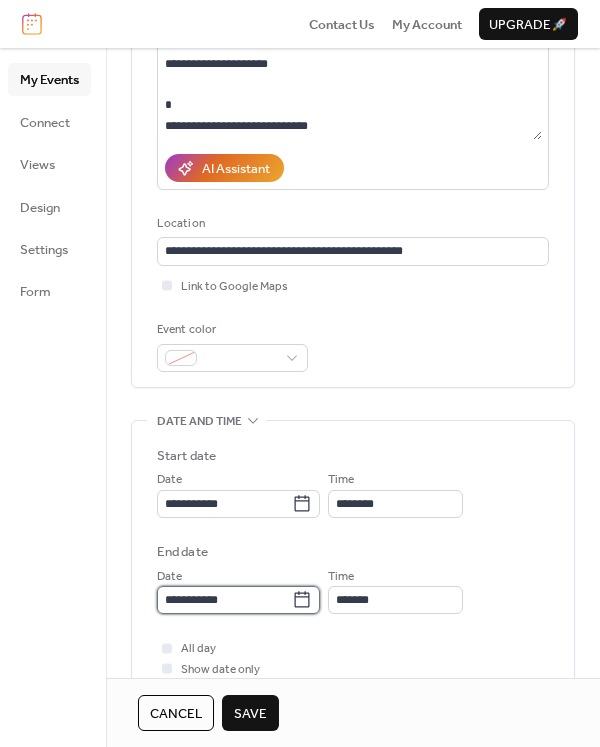 click on "**********" at bounding box center (224, 600) 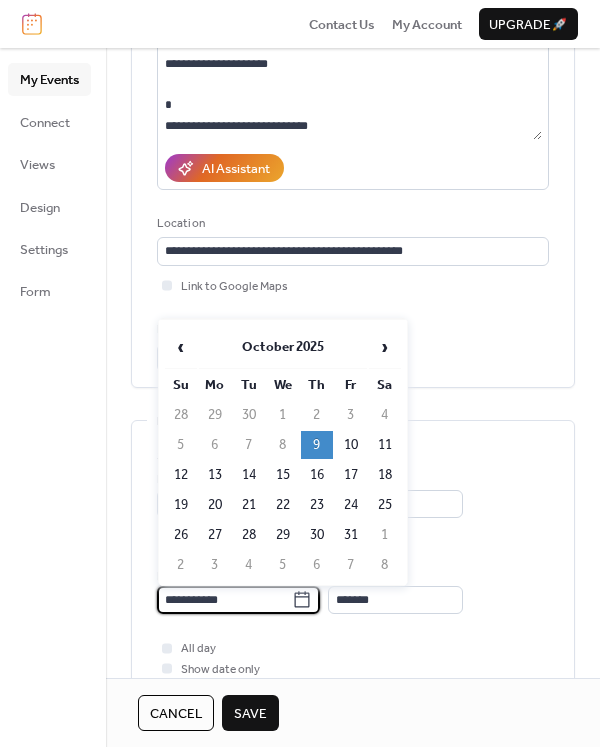 click on "11" at bounding box center [385, 445] 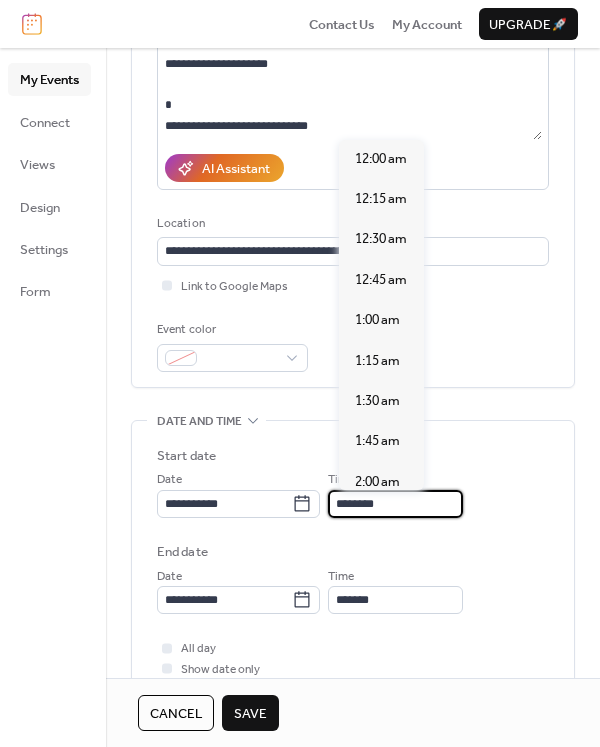 click on "********" at bounding box center [395, 504] 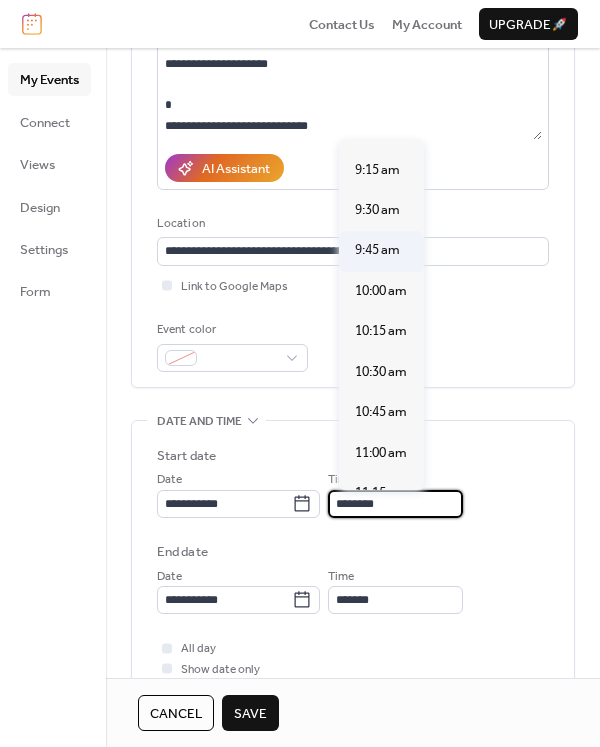 scroll, scrollTop: 1340, scrollLeft: 0, axis: vertical 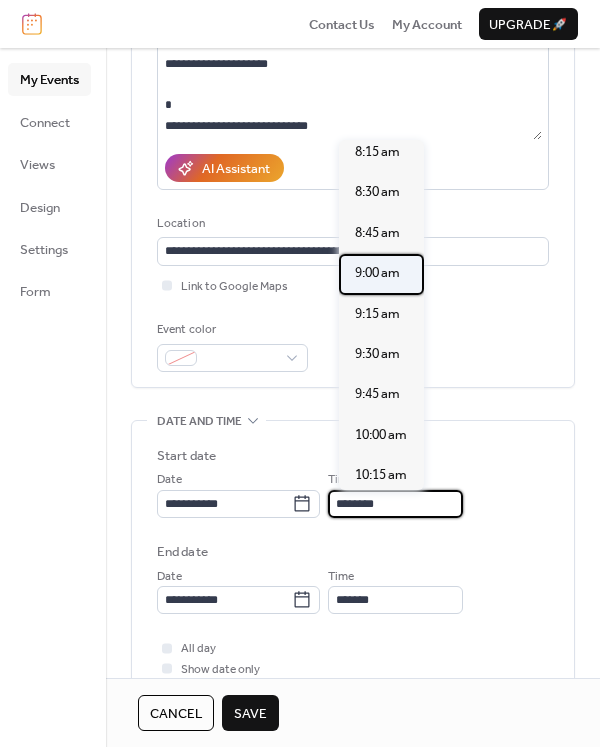 click on "9:00 am" at bounding box center [377, 273] 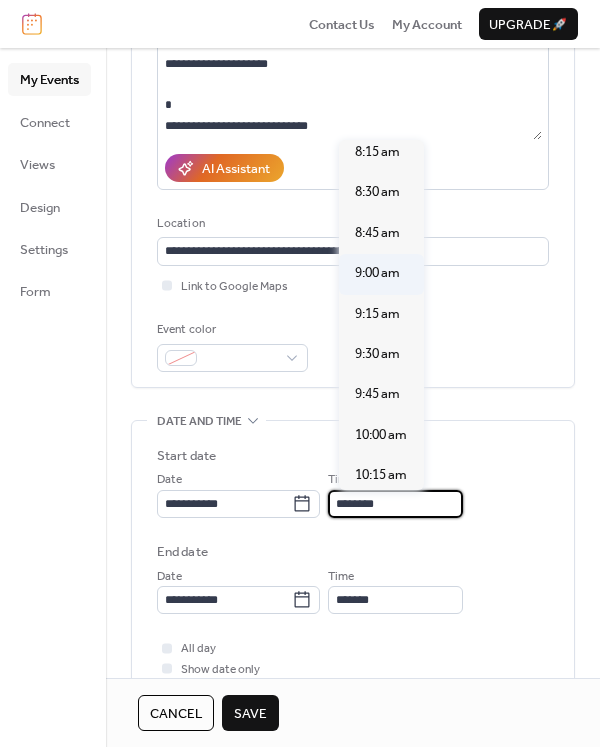 type on "*******" 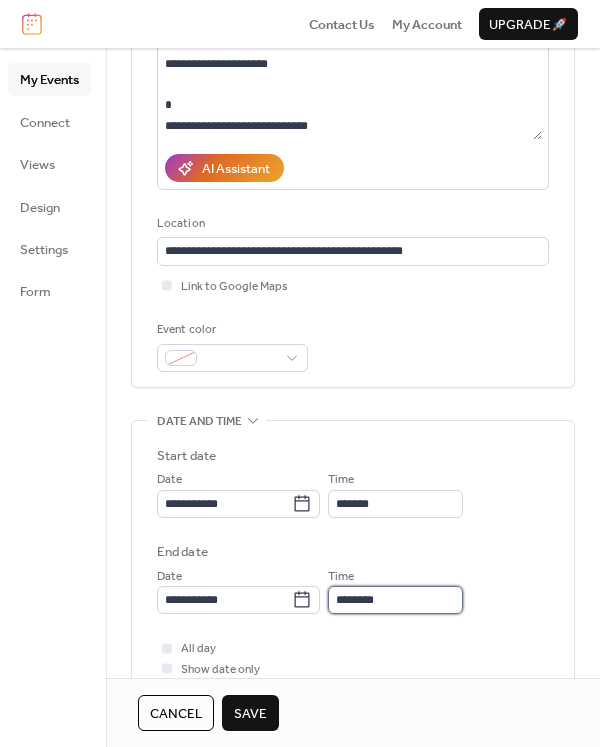 click on "********" at bounding box center [395, 600] 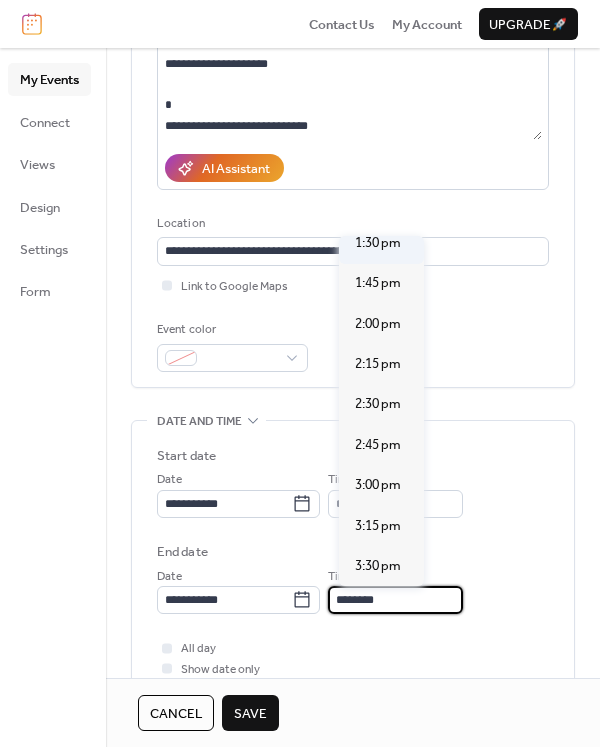 scroll, scrollTop: 2557, scrollLeft: 0, axis: vertical 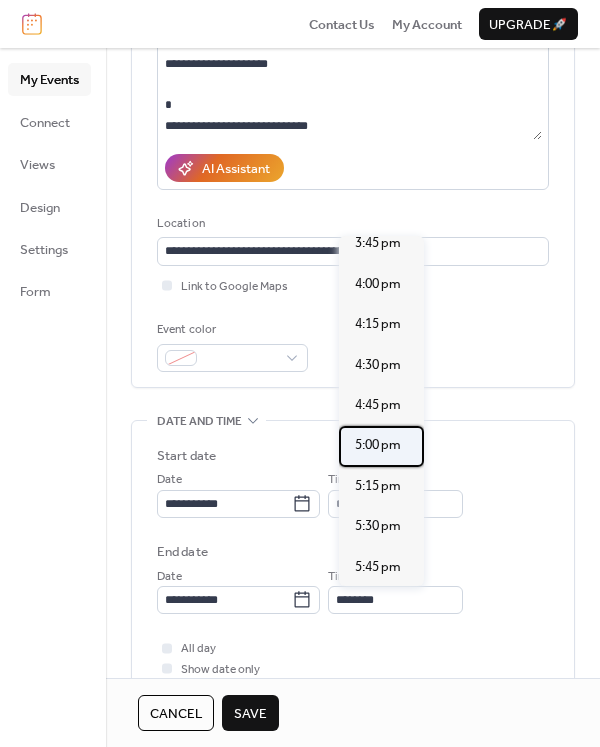 click on "5:00 pm" at bounding box center (378, 445) 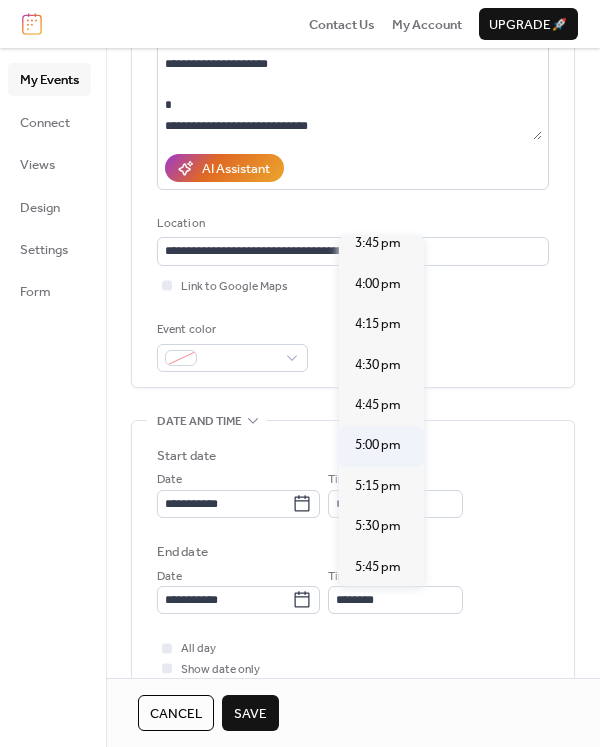 type on "*******" 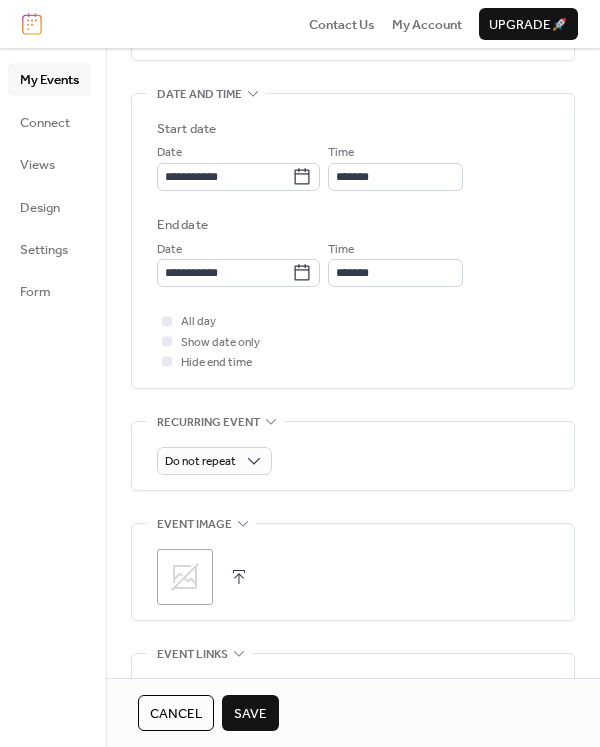 scroll, scrollTop: 691, scrollLeft: 0, axis: vertical 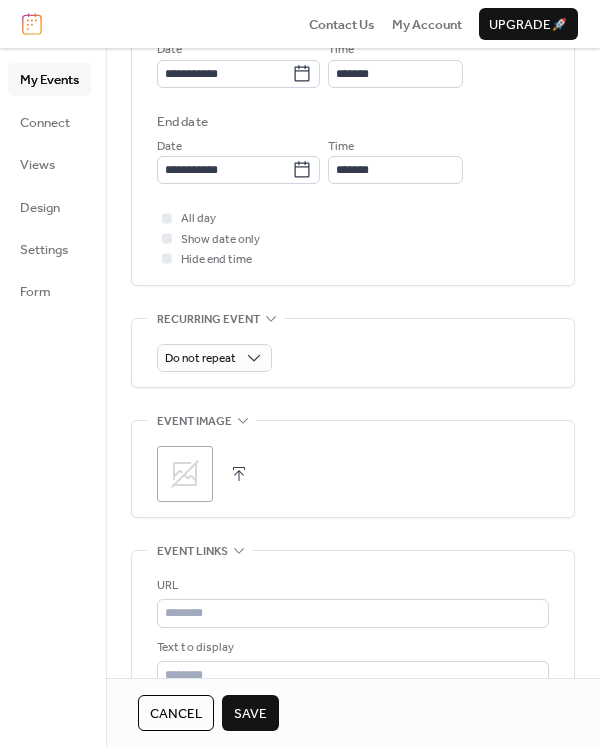 click at bounding box center (239, 474) 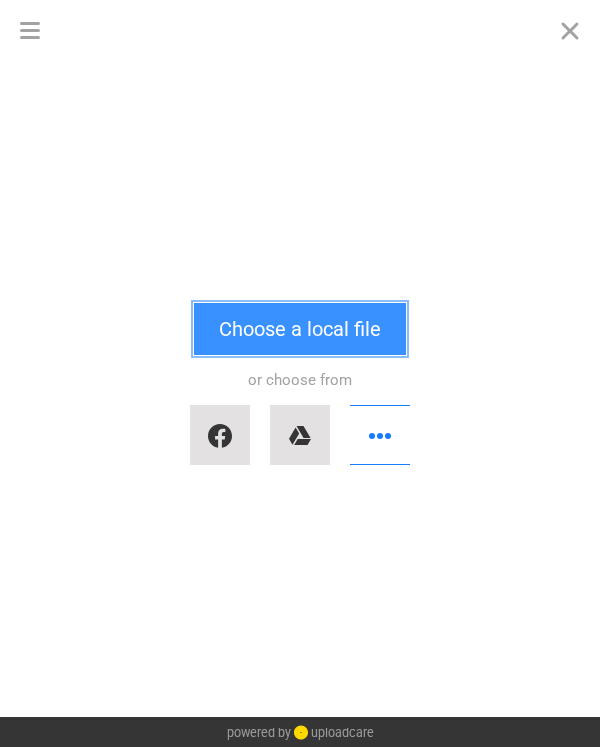click on "Choose a local file" at bounding box center (300, 329) 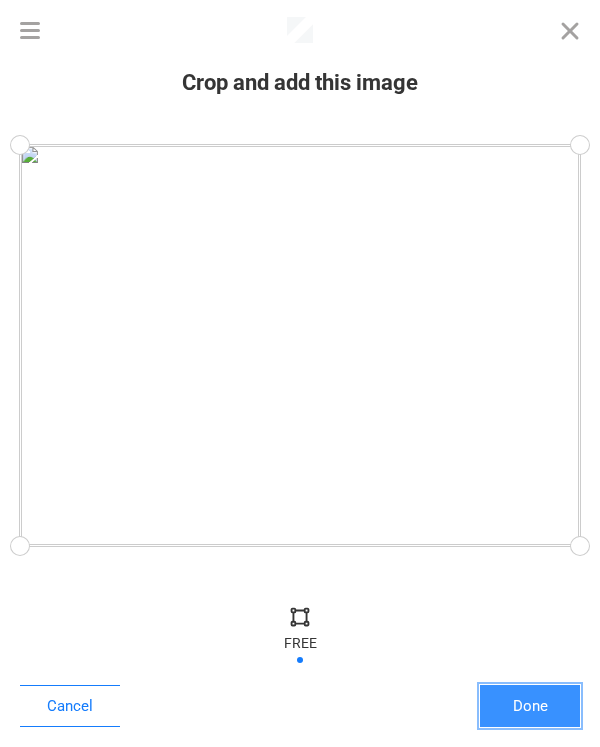 click on "Done" at bounding box center [530, 706] 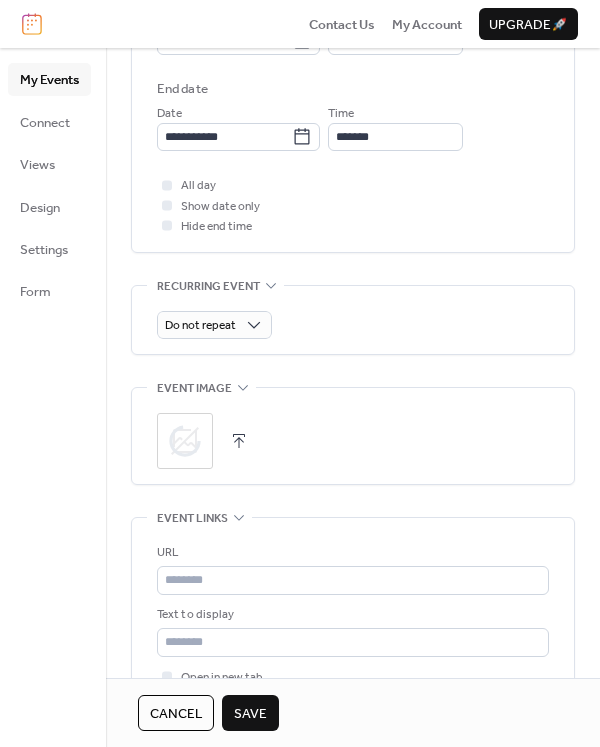 scroll, scrollTop: 917, scrollLeft: 0, axis: vertical 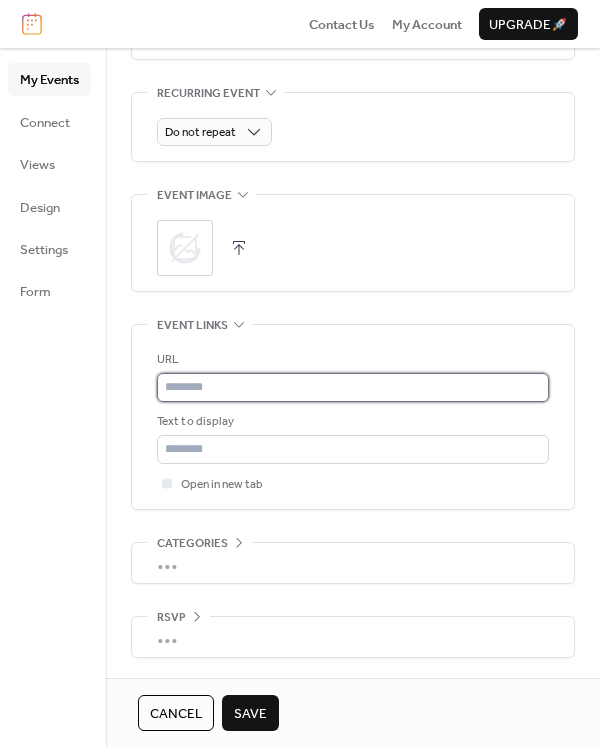 click at bounding box center [353, 387] 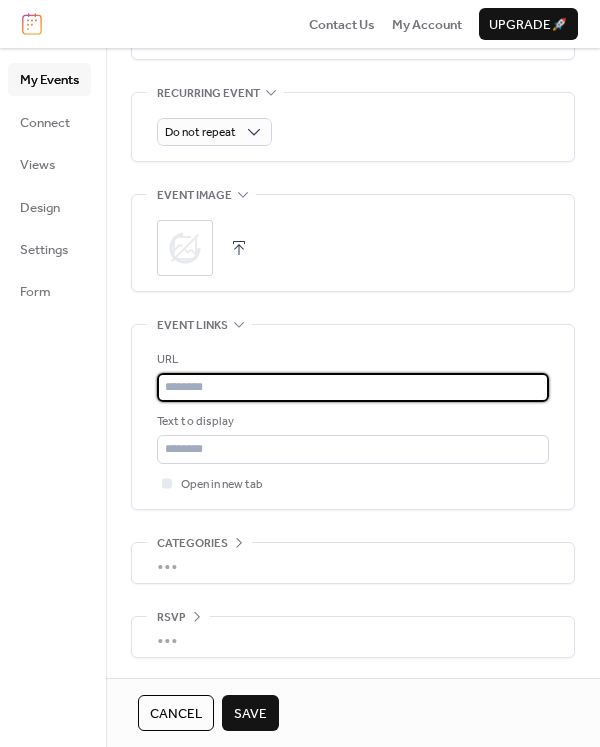paste on "**********" 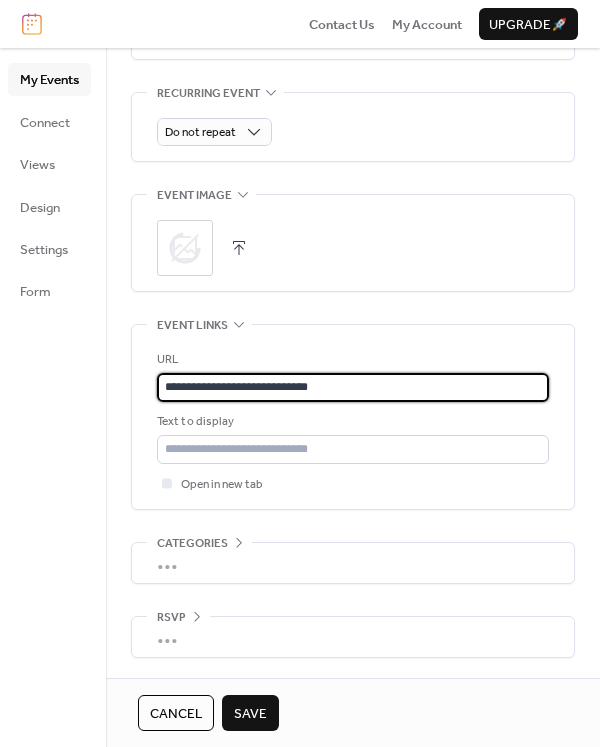 type on "**********" 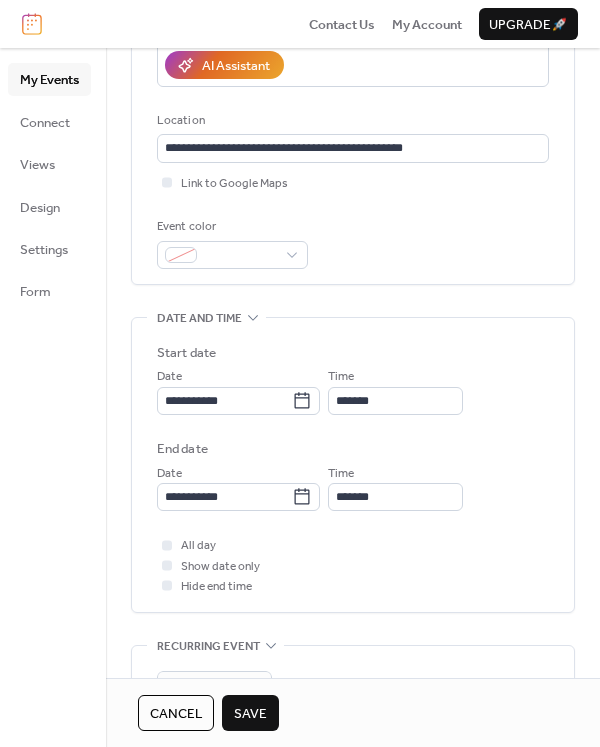 scroll, scrollTop: 0, scrollLeft: 0, axis: both 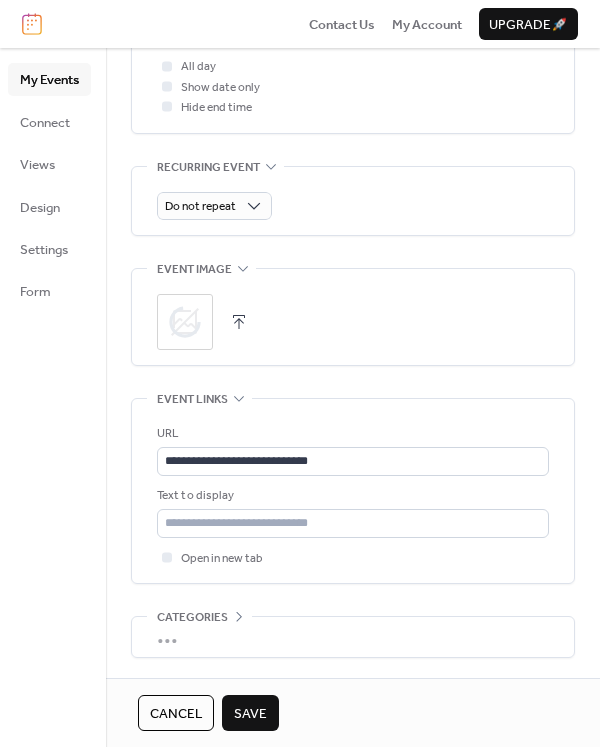 click at bounding box center [239, 322] 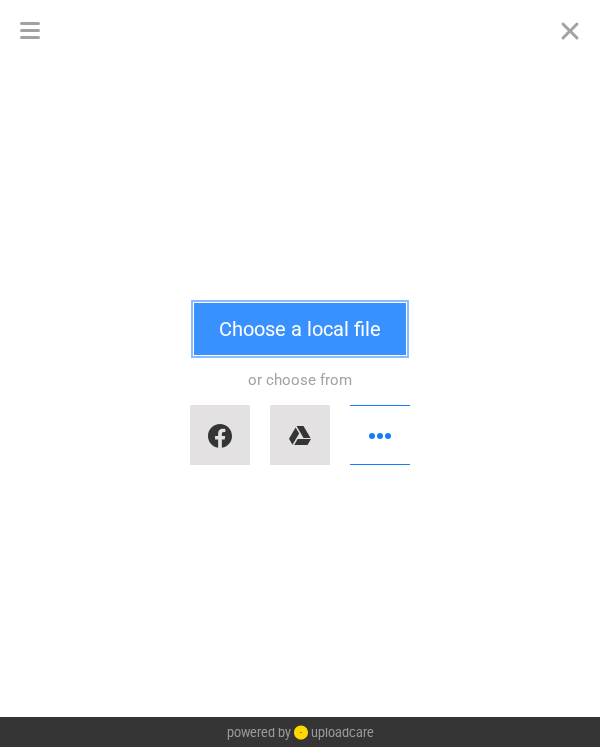 click on "Choose a local file" at bounding box center (300, 329) 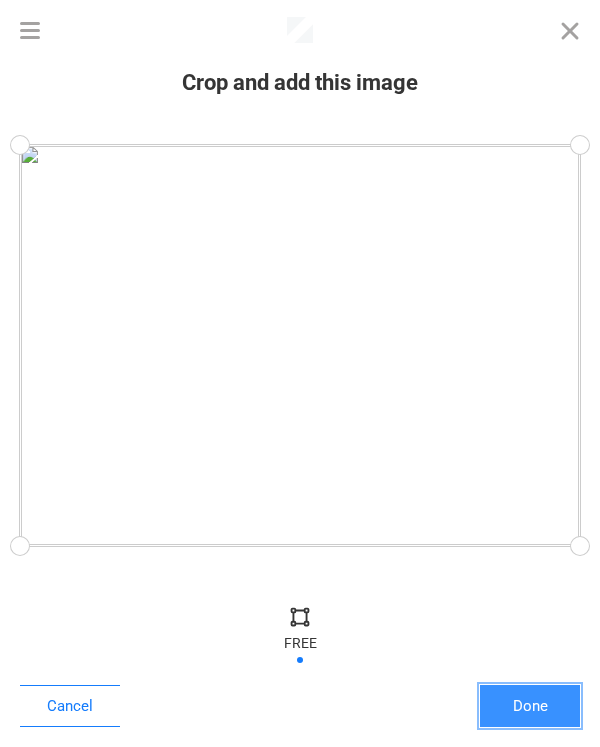 click on "Done" at bounding box center [530, 706] 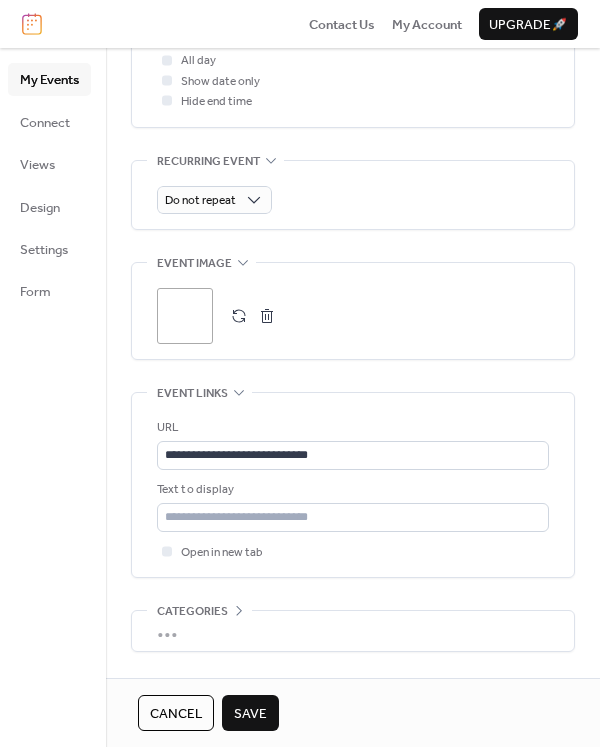 scroll, scrollTop: 917, scrollLeft: 0, axis: vertical 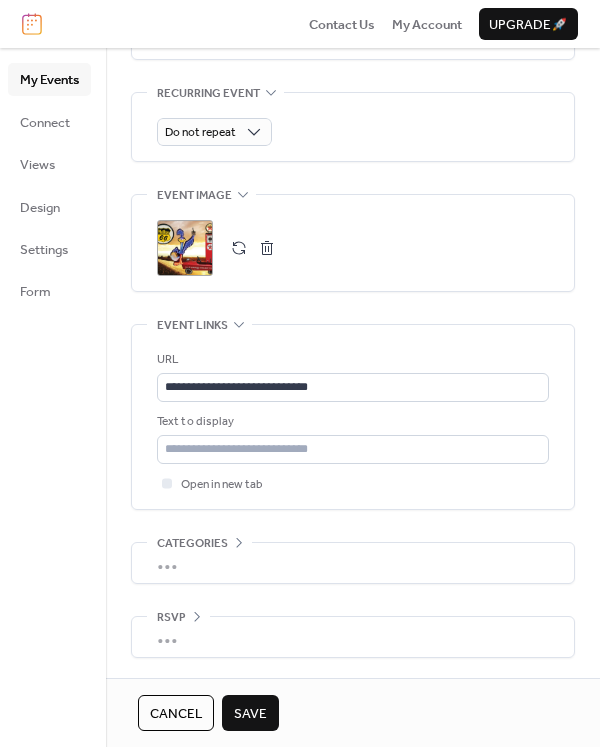 click on "Save" at bounding box center [250, 714] 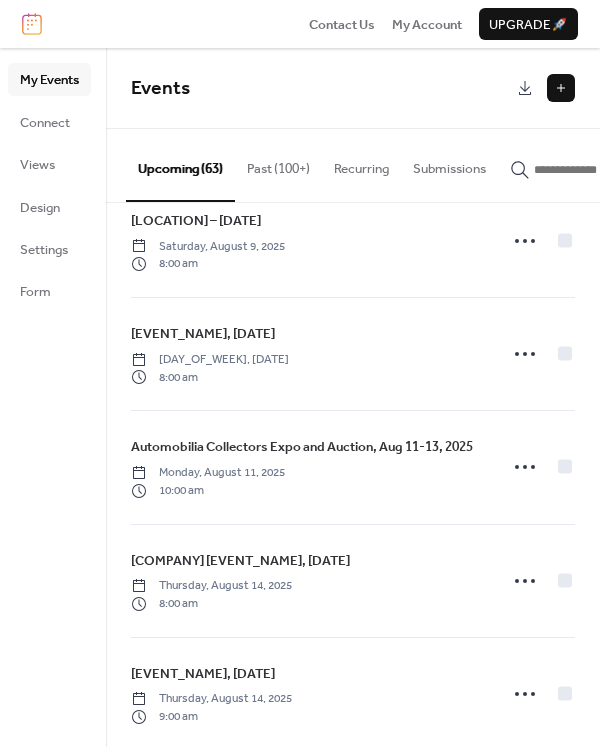 scroll, scrollTop: 2715, scrollLeft: 0, axis: vertical 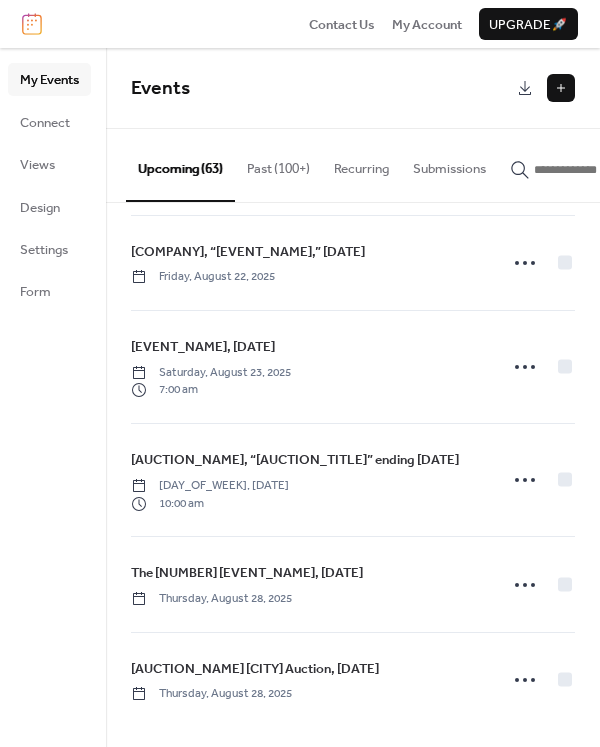 click at bounding box center (561, 88) 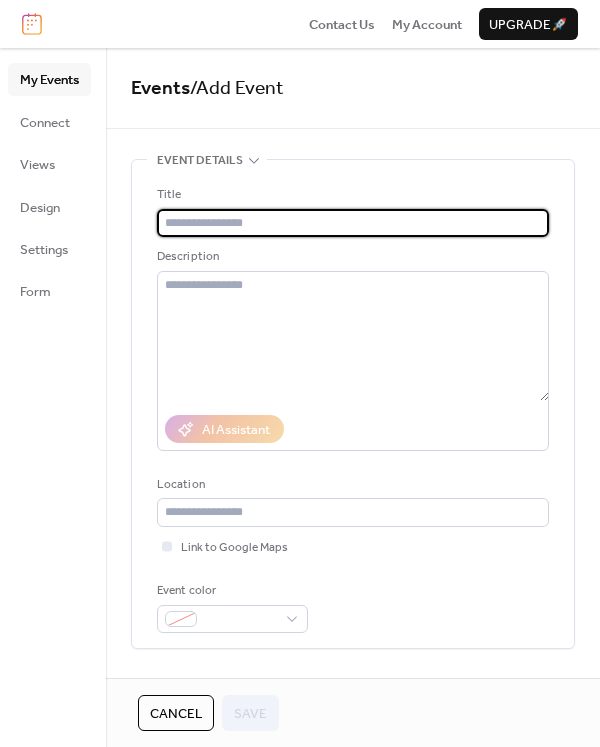 paste on "**********" 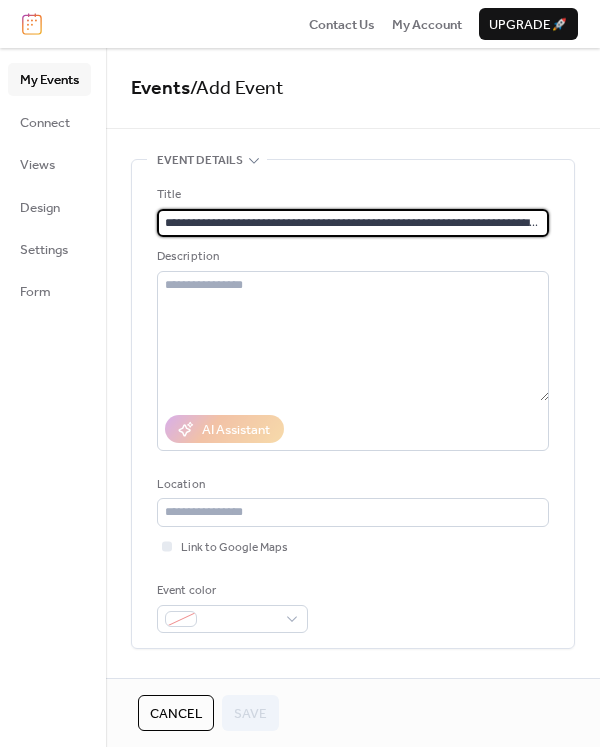 scroll, scrollTop: 0, scrollLeft: 60, axis: horizontal 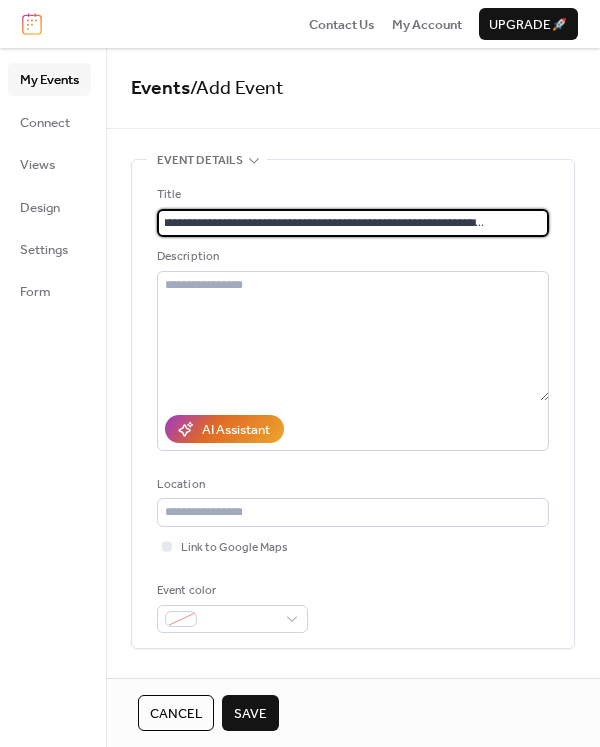 type on "**********" 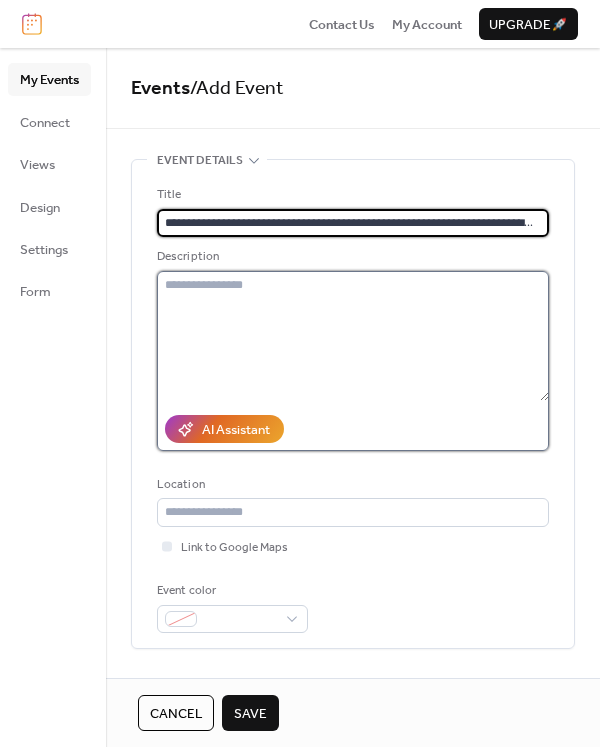 click at bounding box center (353, 336) 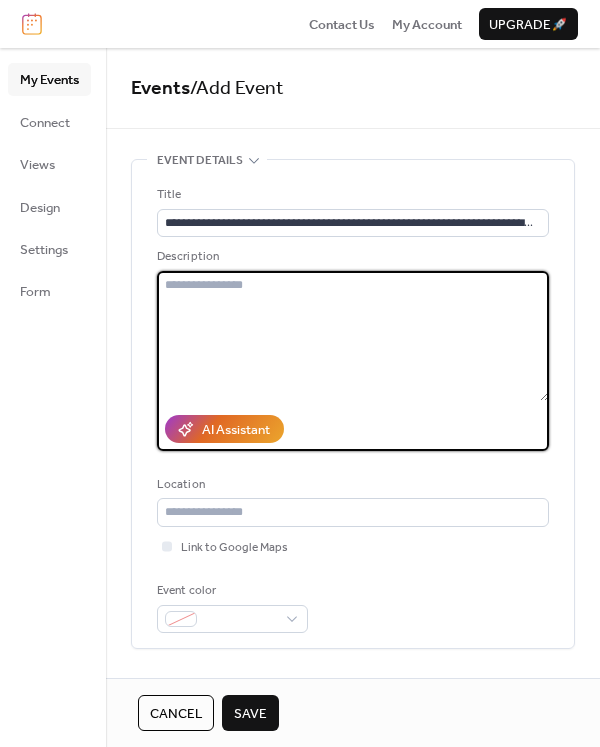 paste on "**********" 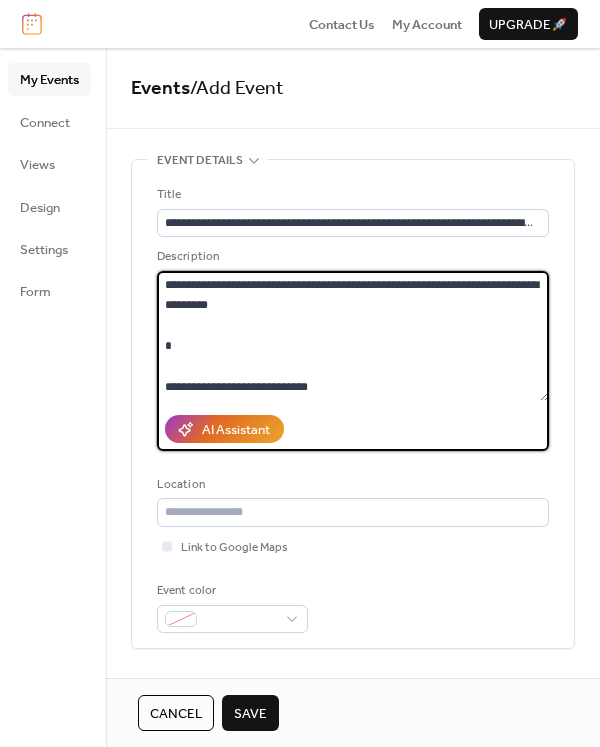 scroll, scrollTop: 17, scrollLeft: 0, axis: vertical 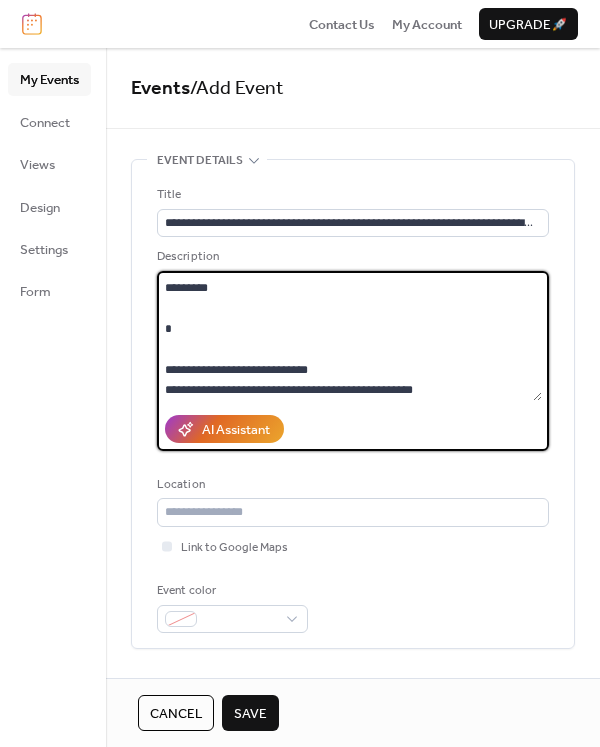 click on "**********" at bounding box center (349, 336) 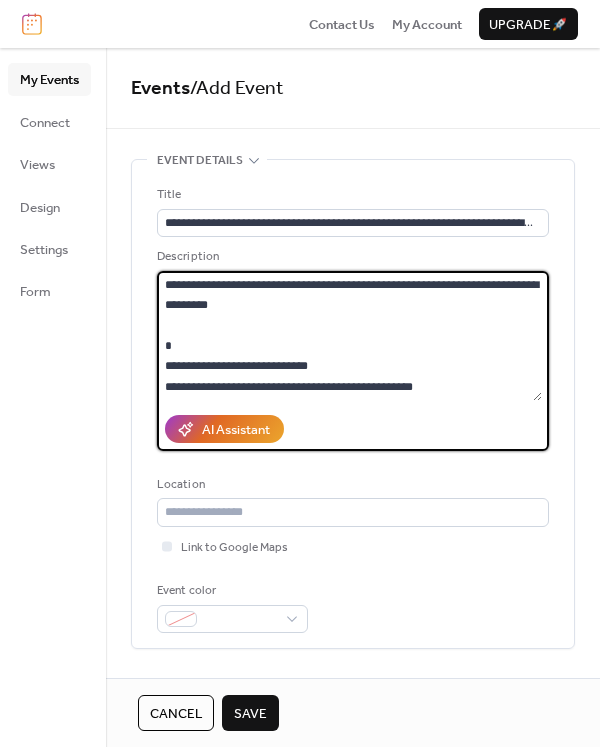 scroll, scrollTop: 0, scrollLeft: 0, axis: both 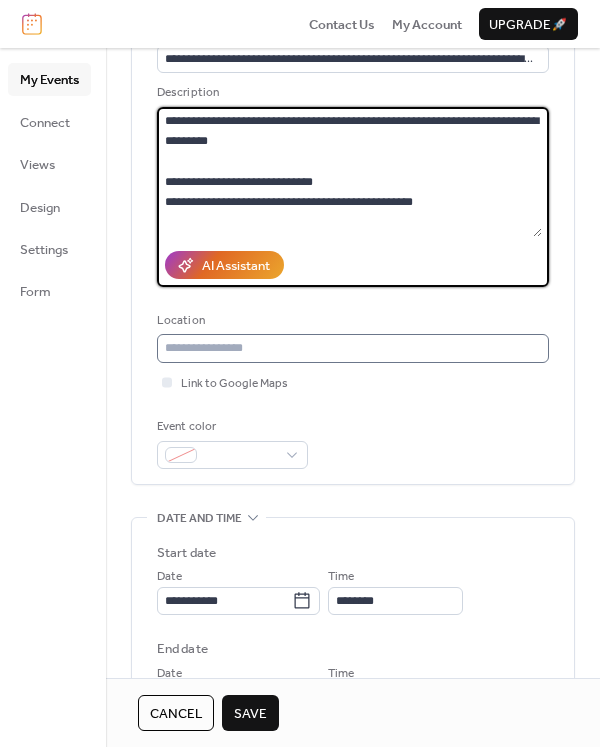 type on "**********" 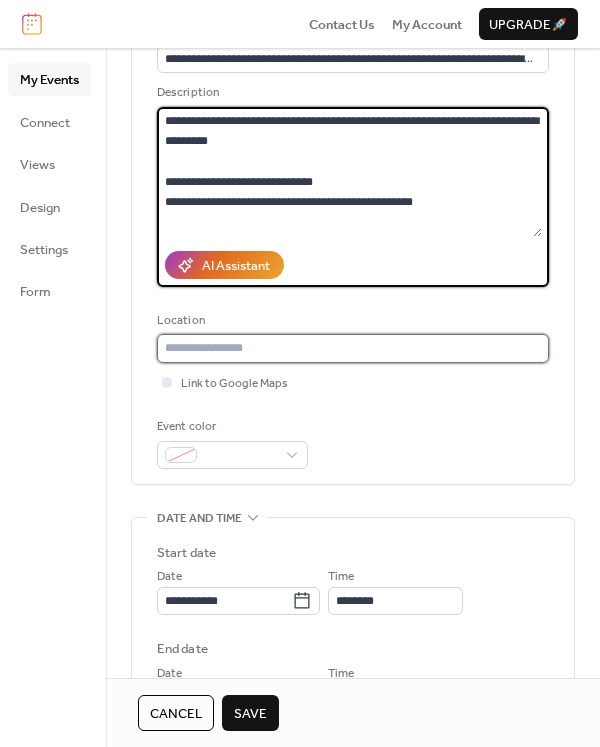 click at bounding box center [353, 348] 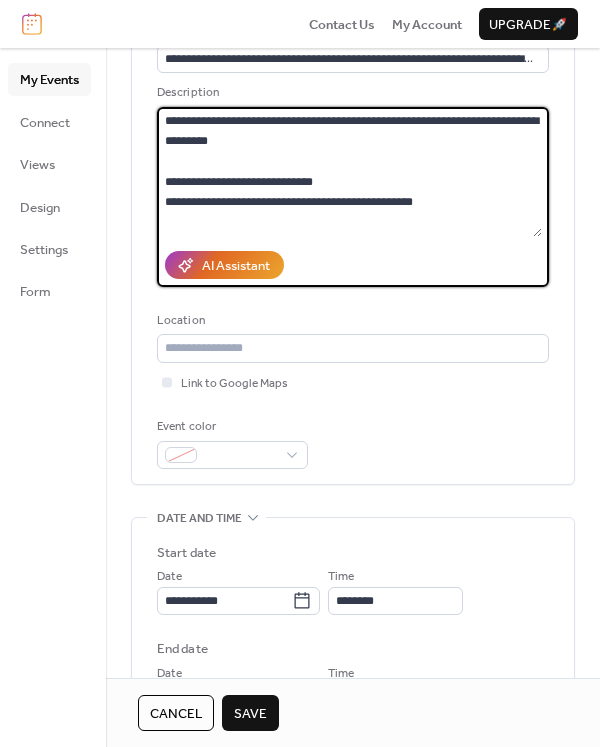drag, startPoint x: 243, startPoint y: 181, endPoint x: 370, endPoint y: 173, distance: 127.25172 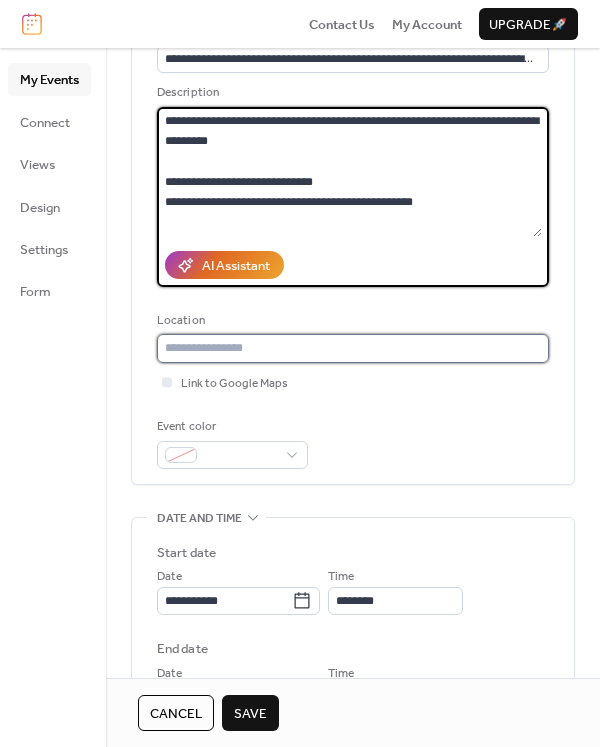 click at bounding box center [353, 348] 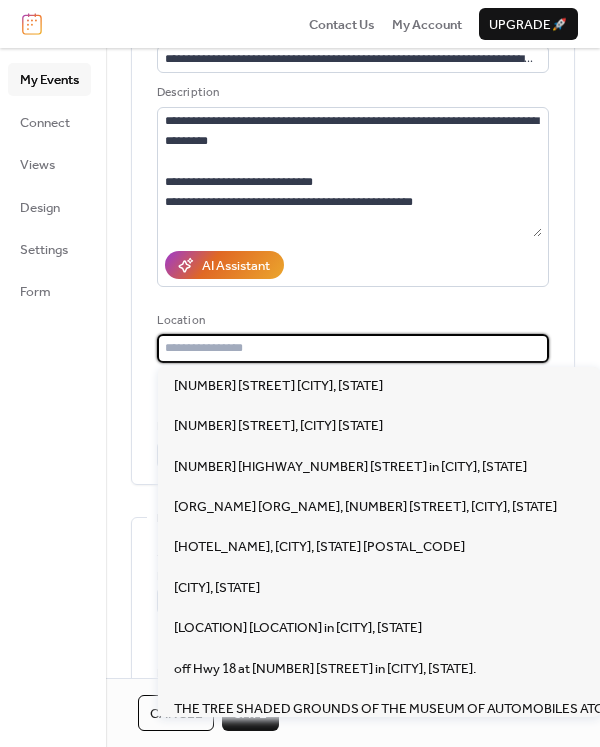 paste on "**********" 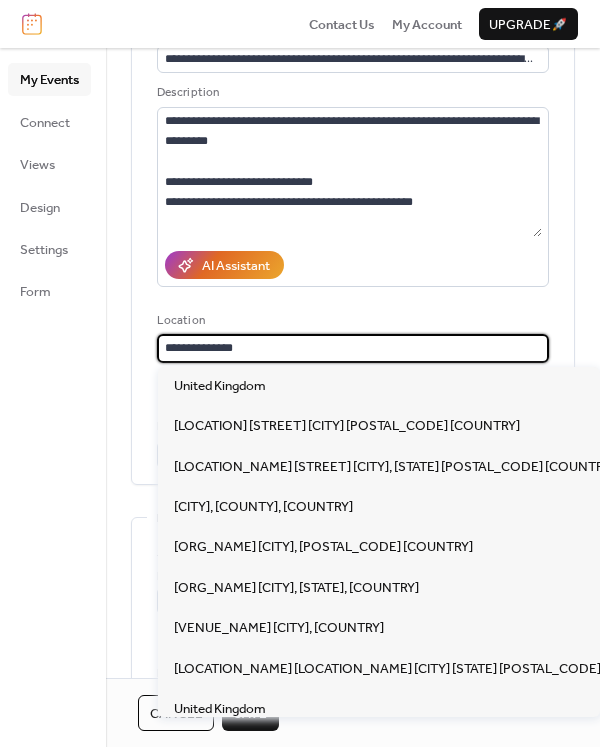 type on "**********" 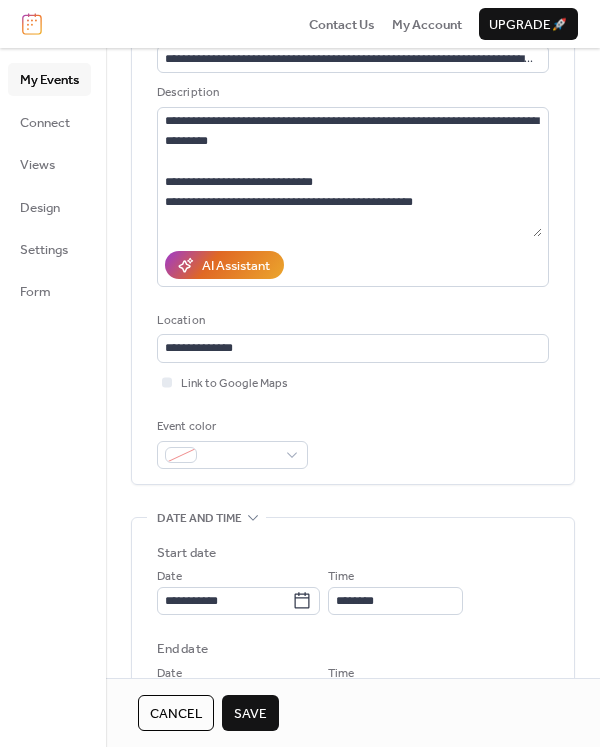 click on "**********" at bounding box center (353, 240) 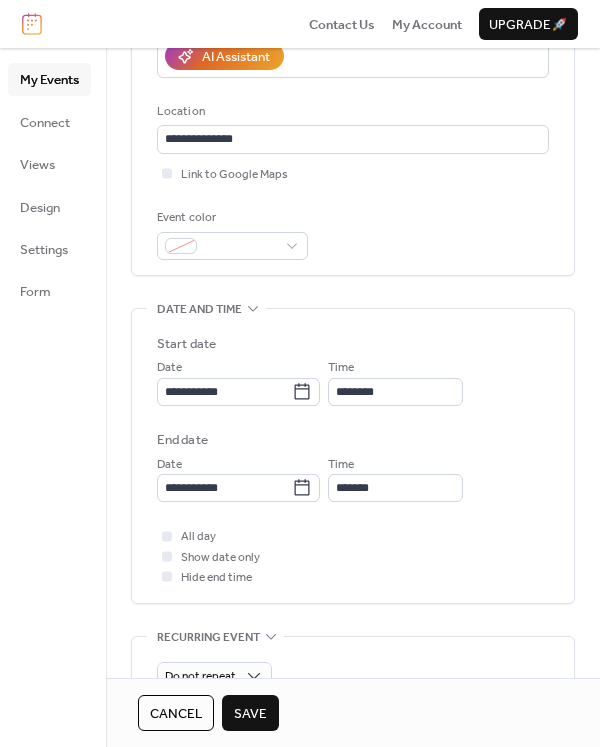 scroll, scrollTop: 464, scrollLeft: 0, axis: vertical 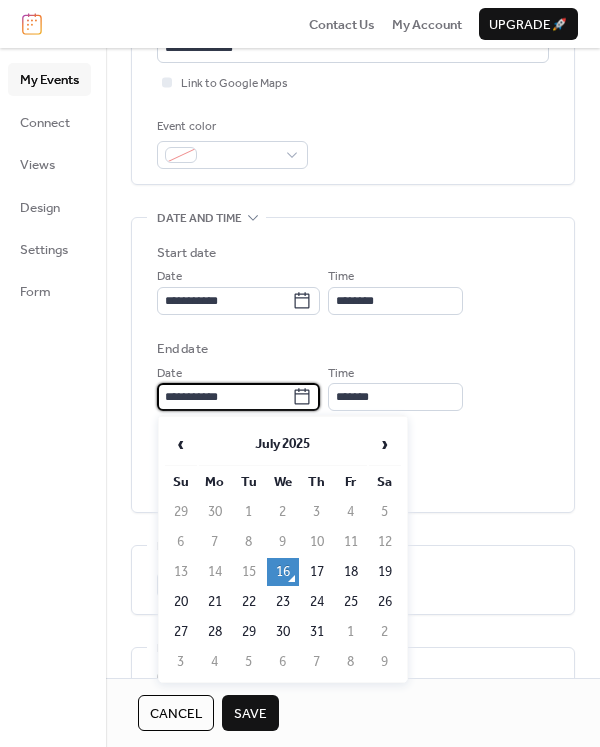 click on "**********" at bounding box center (224, 397) 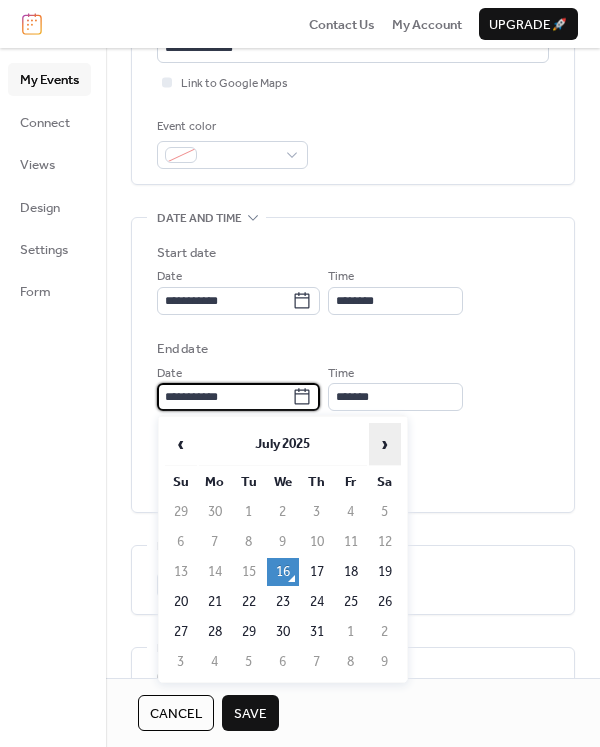 click on "›" at bounding box center [385, 444] 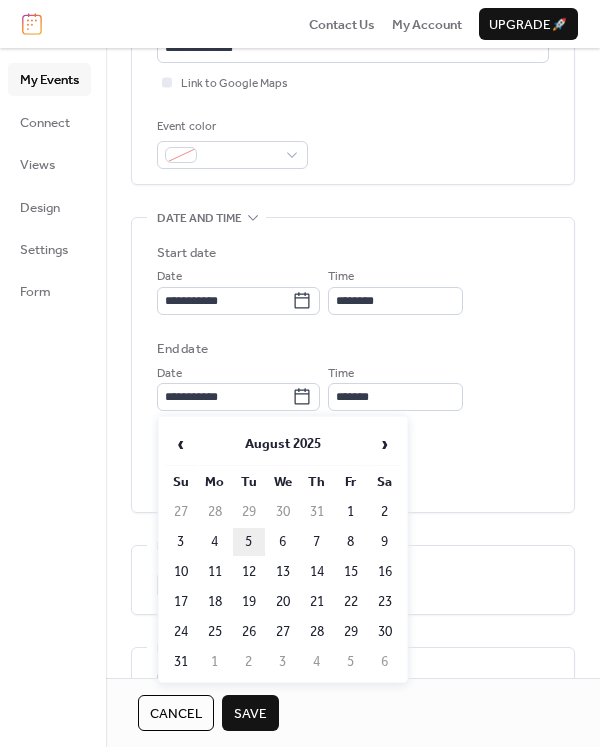 click on "5" at bounding box center [249, 542] 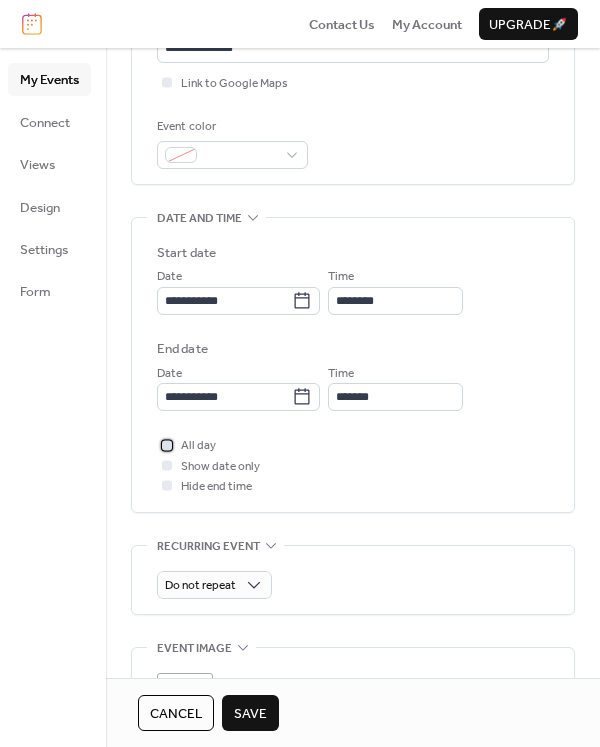 click at bounding box center [167, 445] 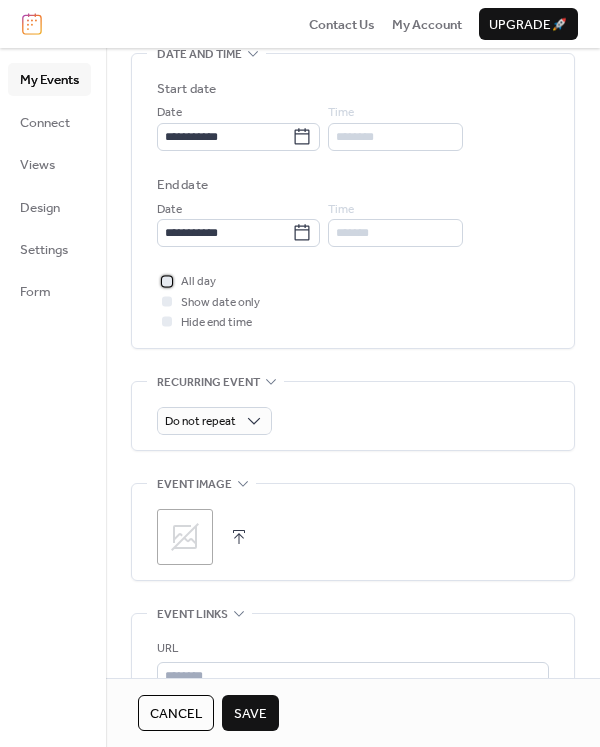 scroll, scrollTop: 629, scrollLeft: 0, axis: vertical 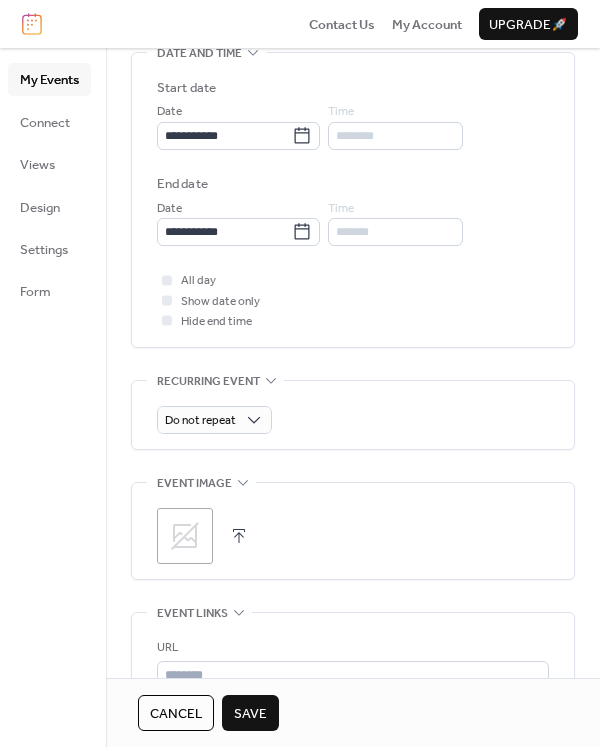 click at bounding box center (239, 536) 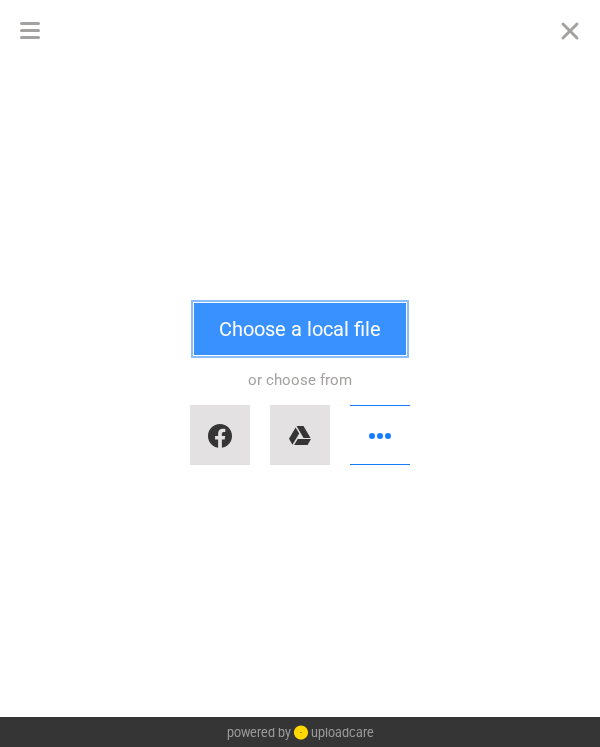 click on "Choose a local file" at bounding box center [300, 329] 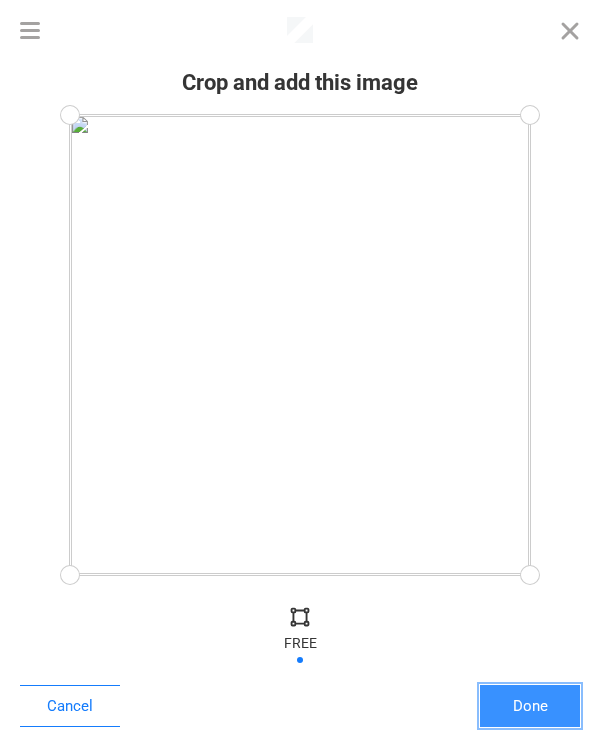 click on "Done" at bounding box center [530, 706] 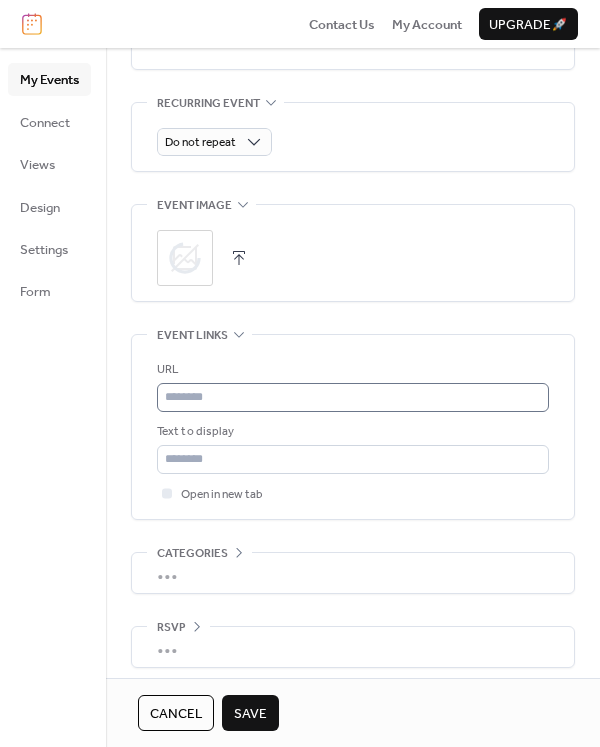 scroll, scrollTop: 917, scrollLeft: 0, axis: vertical 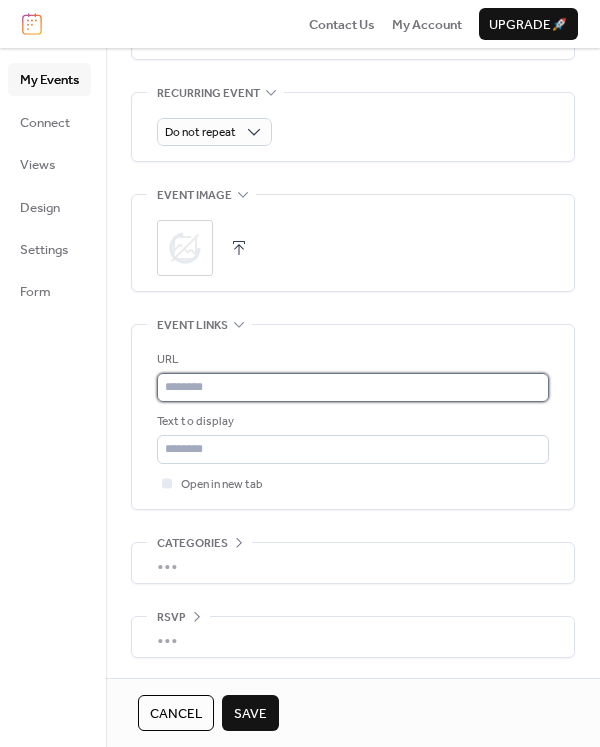 click at bounding box center (353, 387) 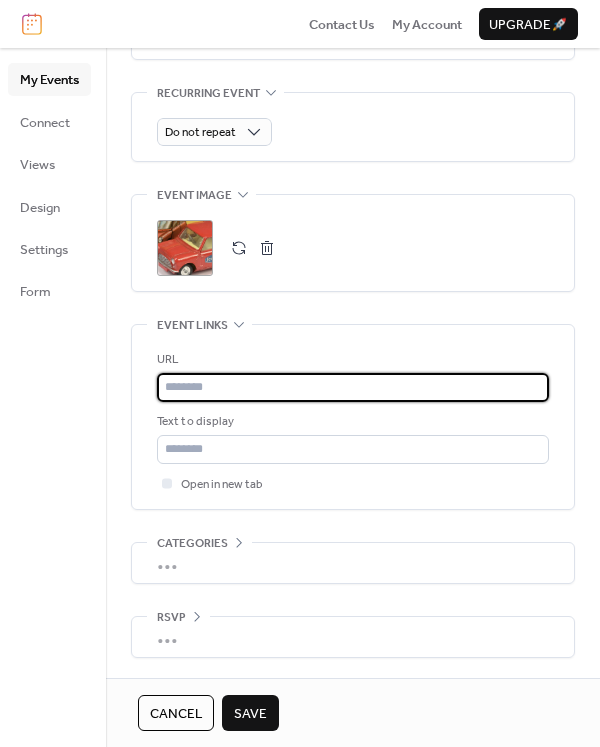 paste on "**********" 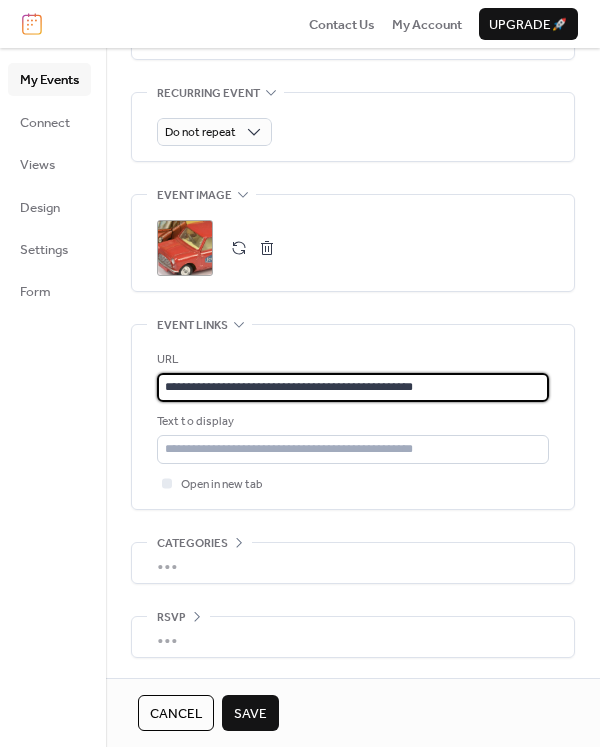 type on "**********" 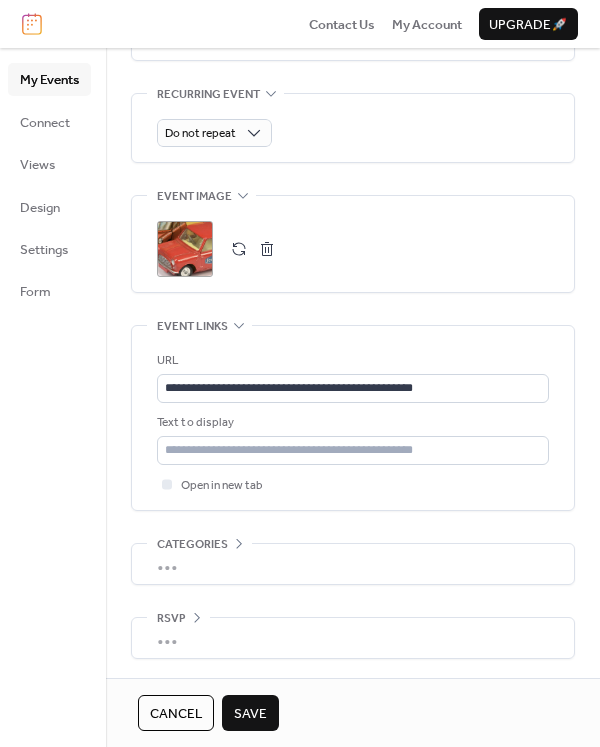 scroll, scrollTop: 917, scrollLeft: 0, axis: vertical 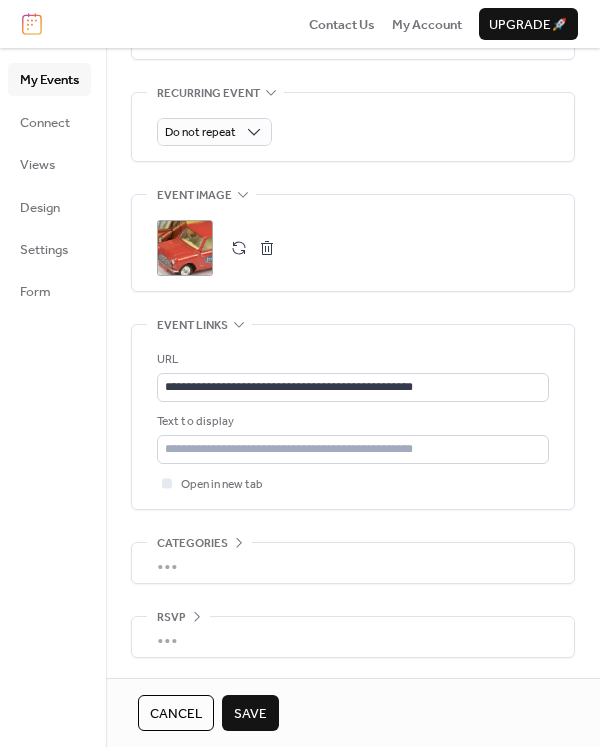drag, startPoint x: 251, startPoint y: 715, endPoint x: 280, endPoint y: 706, distance: 30.364452 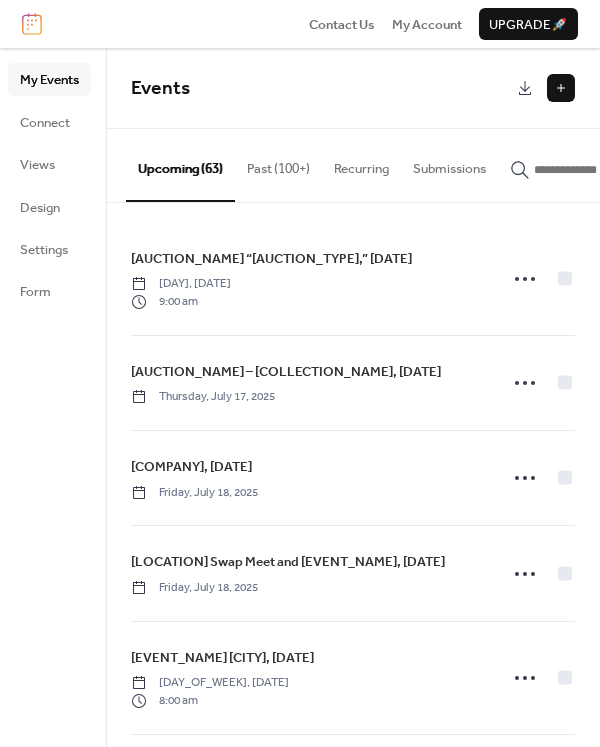 click at bounding box center (561, 88) 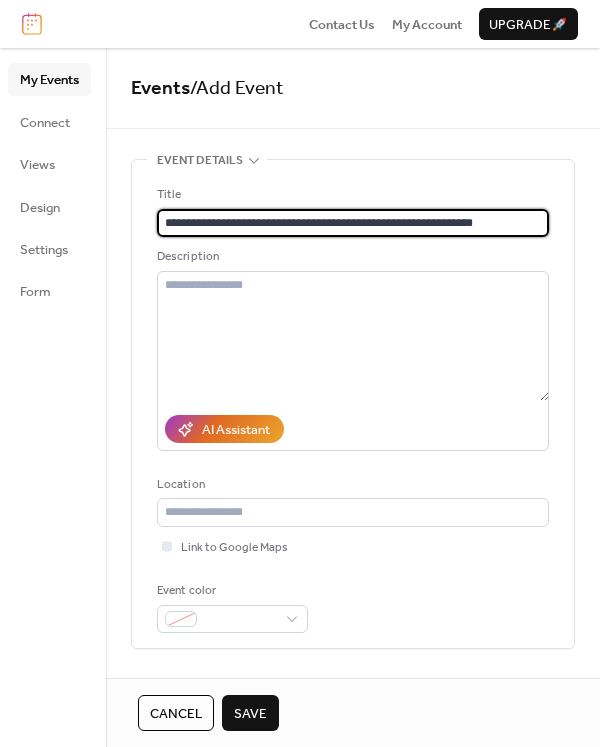 type on "**********" 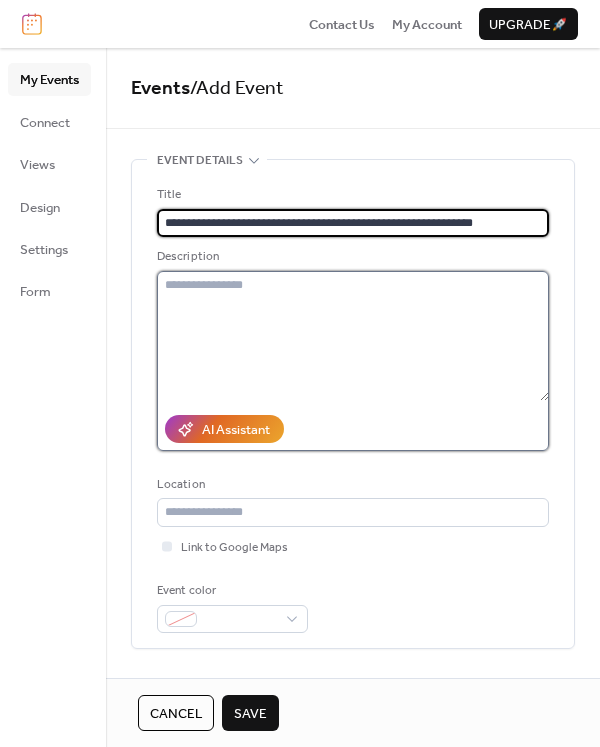 click at bounding box center (353, 336) 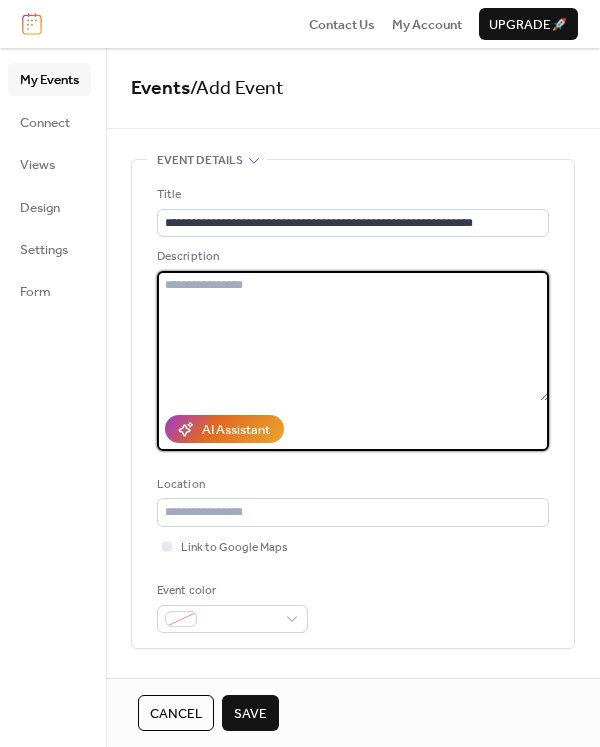 paste on "**********" 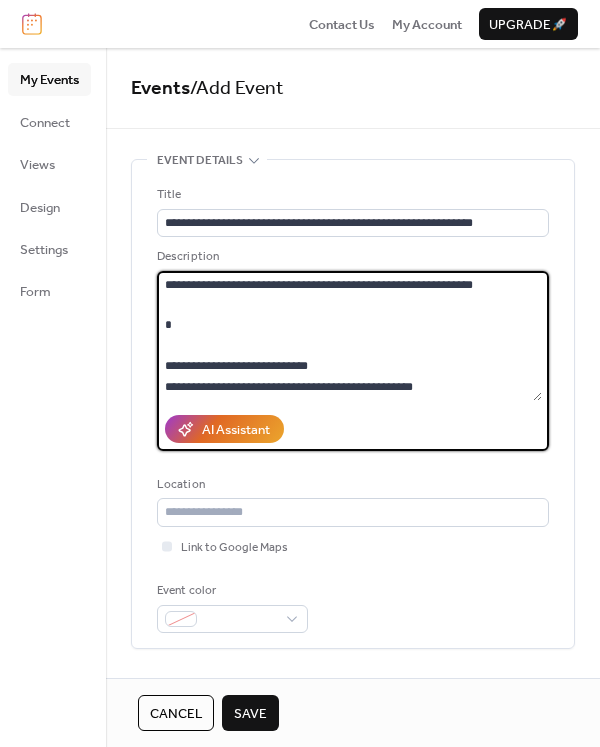 click on "**********" at bounding box center (349, 336) 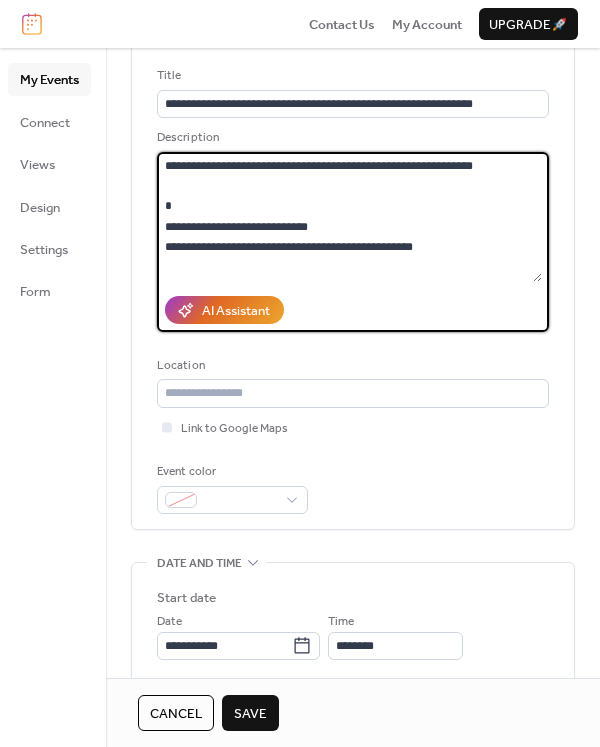 scroll, scrollTop: 141, scrollLeft: 0, axis: vertical 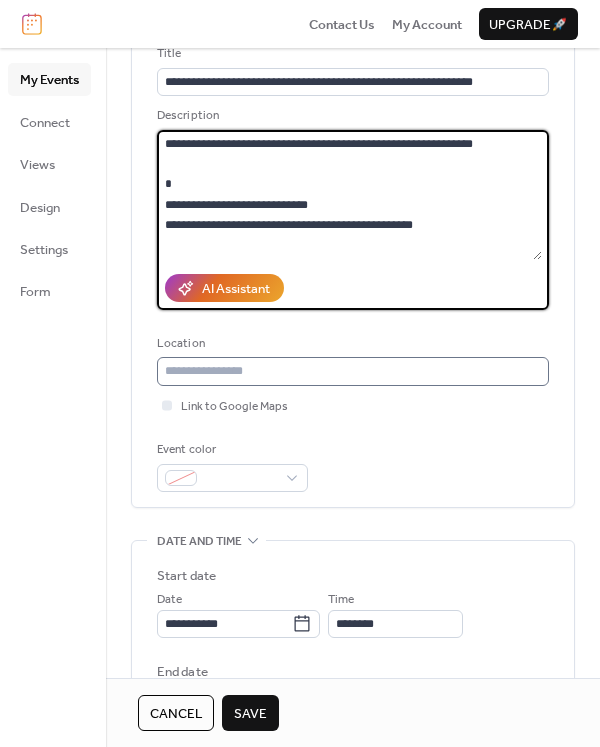 type on "**********" 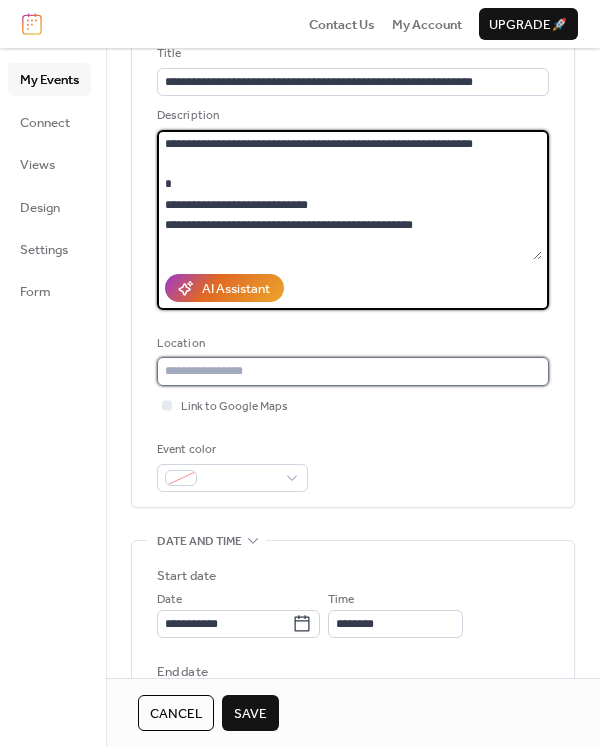 click at bounding box center (353, 371) 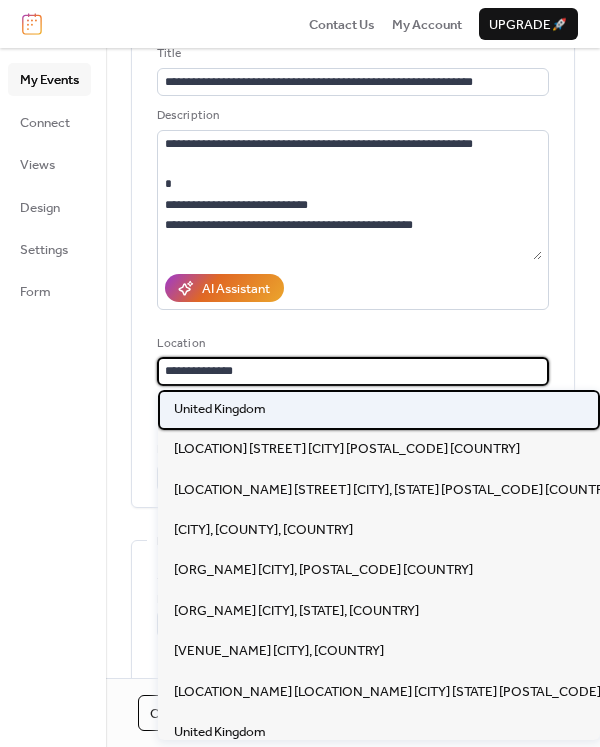 click on "United Kingdom" at bounding box center [220, 409] 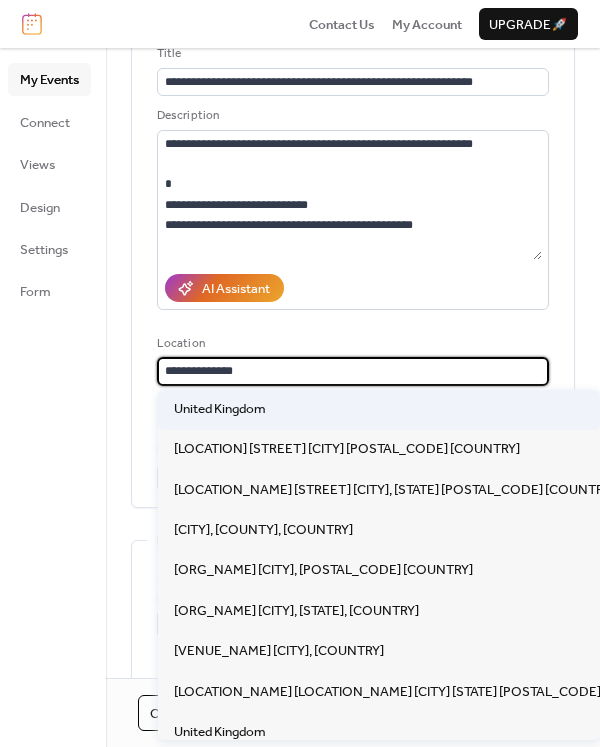 type on "**********" 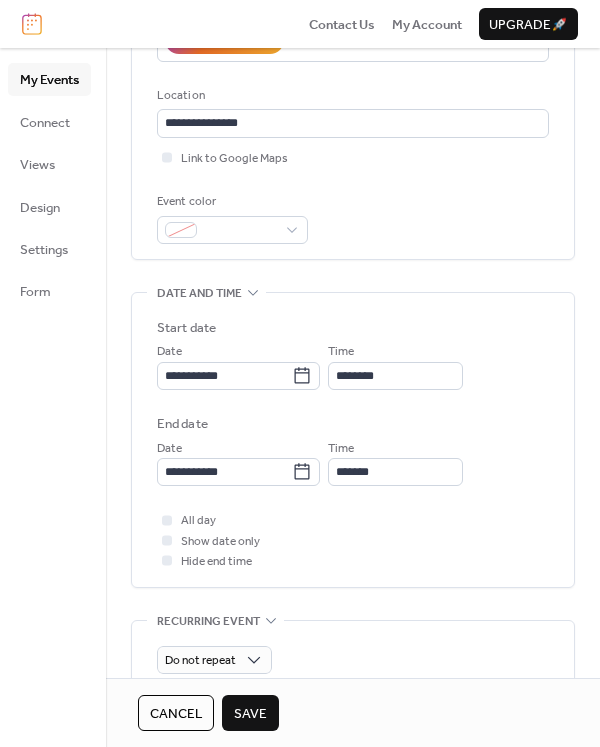 scroll, scrollTop: 422, scrollLeft: 0, axis: vertical 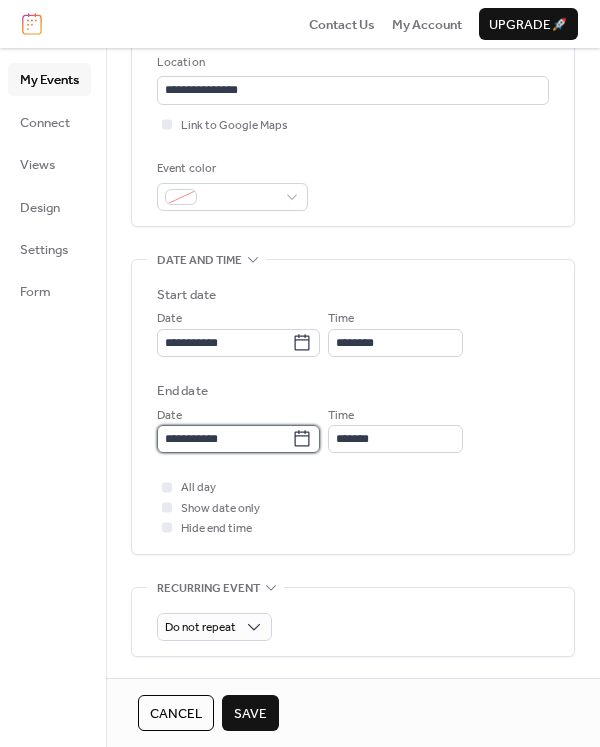 click on "**********" at bounding box center [224, 439] 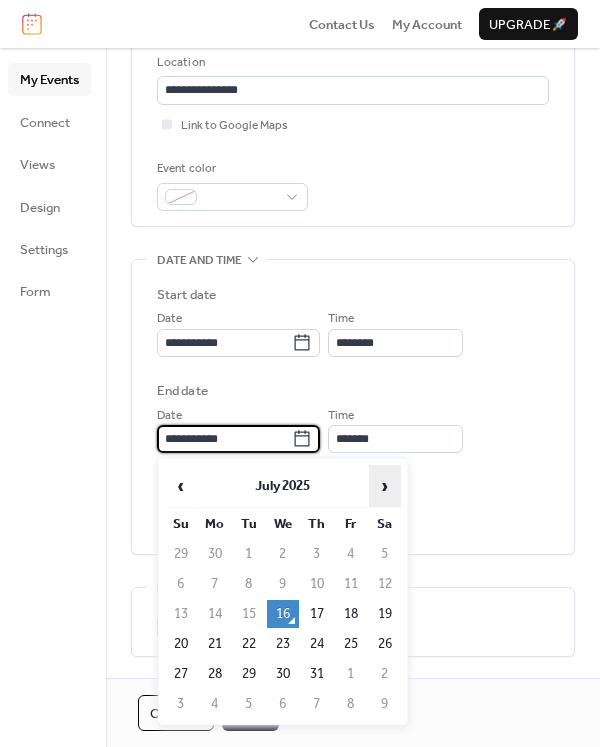 click on "›" at bounding box center [385, 486] 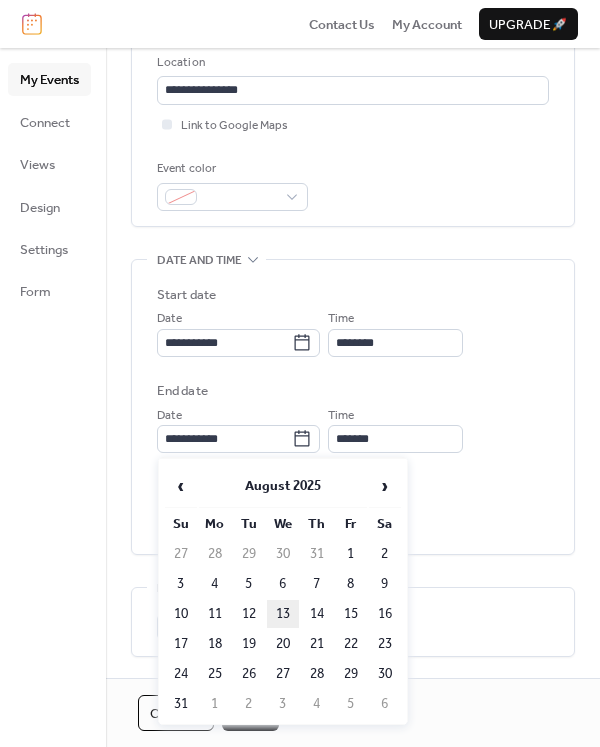 click on "13" at bounding box center (283, 614) 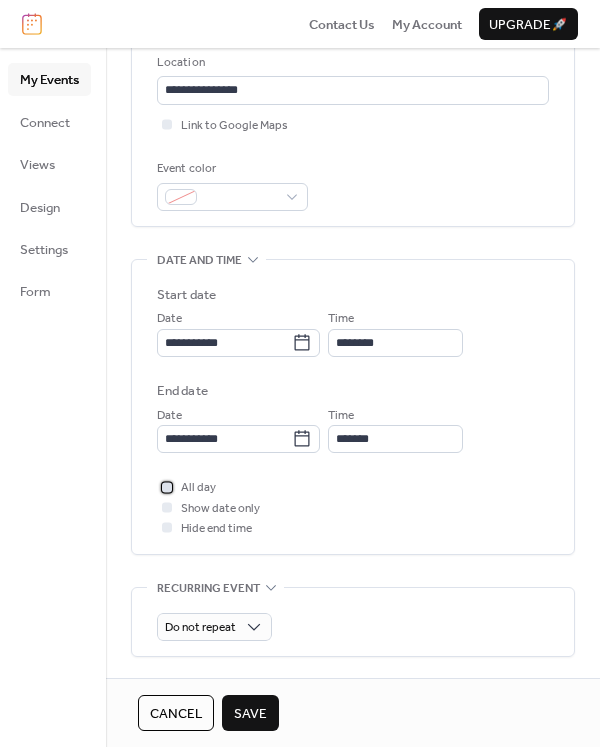 click at bounding box center (167, 487) 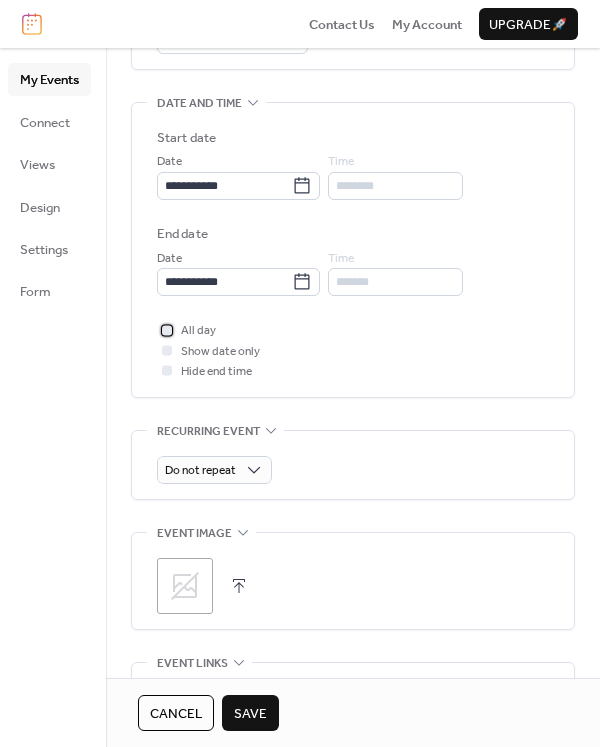 scroll, scrollTop: 580, scrollLeft: 0, axis: vertical 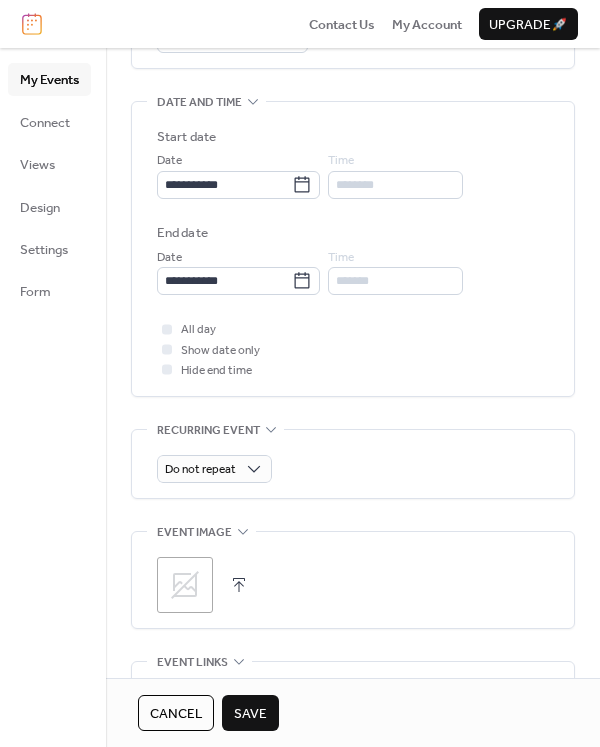 click at bounding box center [239, 585] 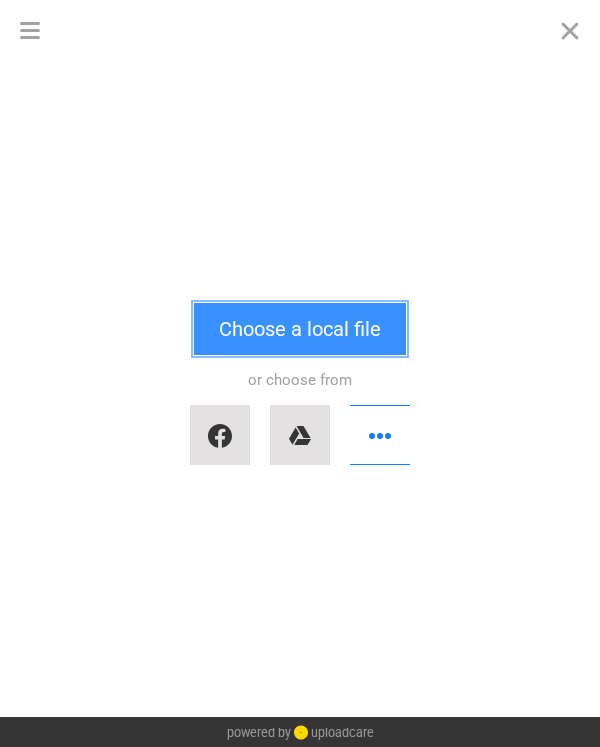 click on "Choose a local file" at bounding box center [300, 329] 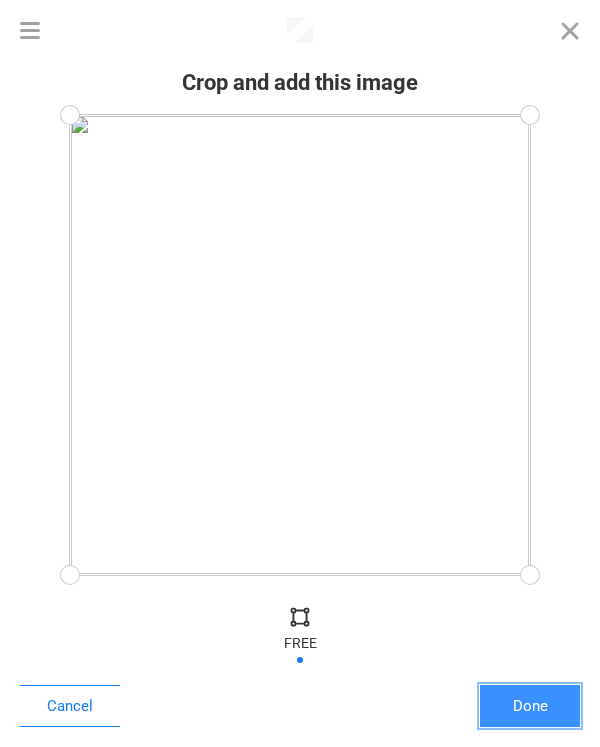 click on "Done" at bounding box center (530, 706) 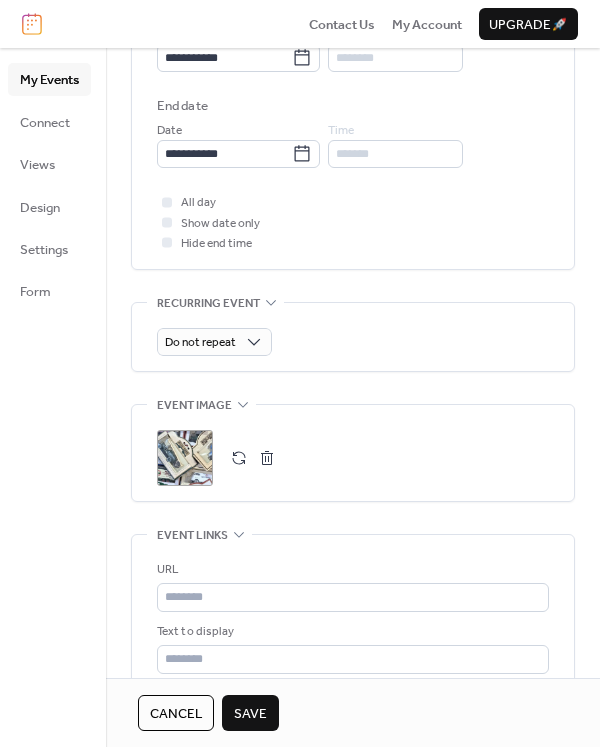 scroll, scrollTop: 917, scrollLeft: 0, axis: vertical 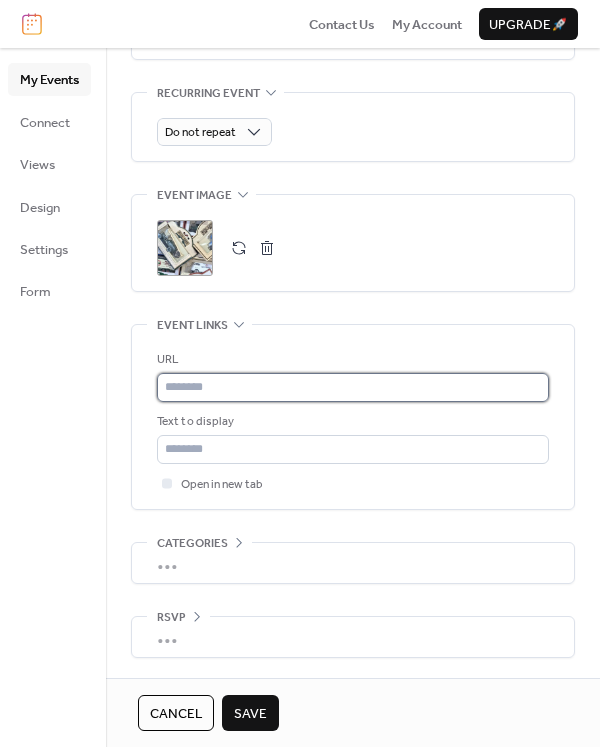 click at bounding box center [353, 387] 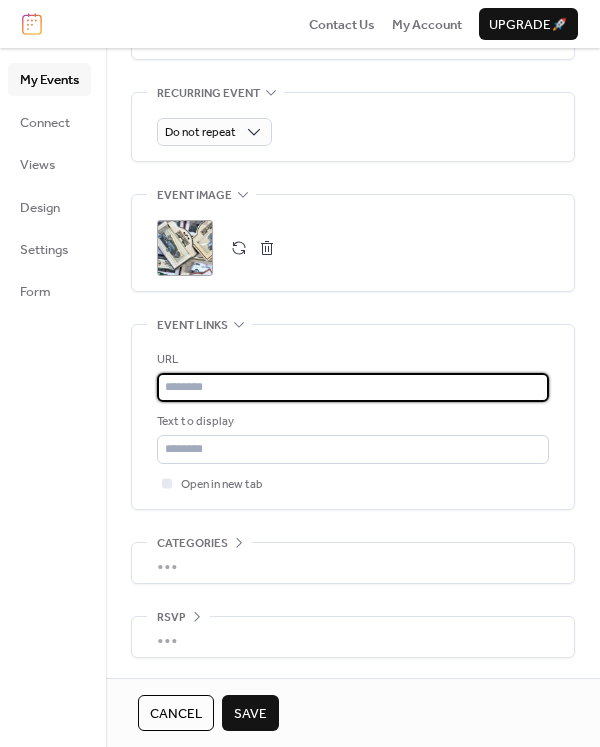 paste on "**********" 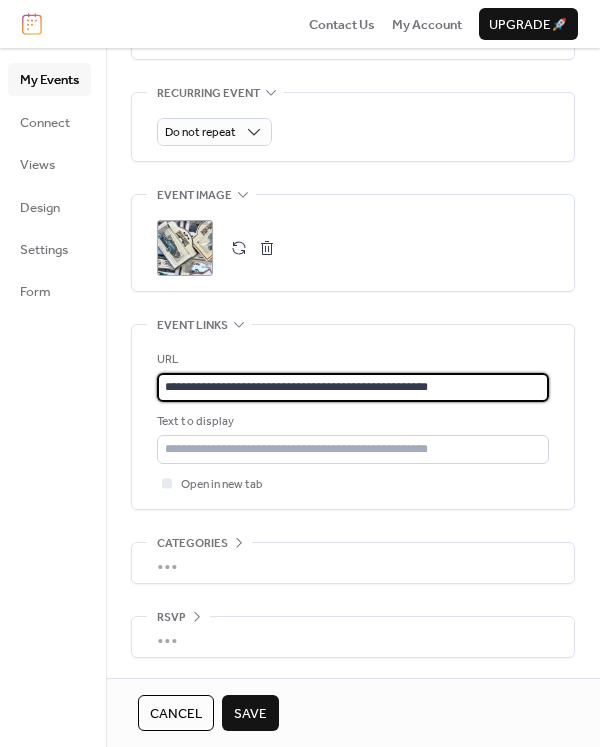 type on "**********" 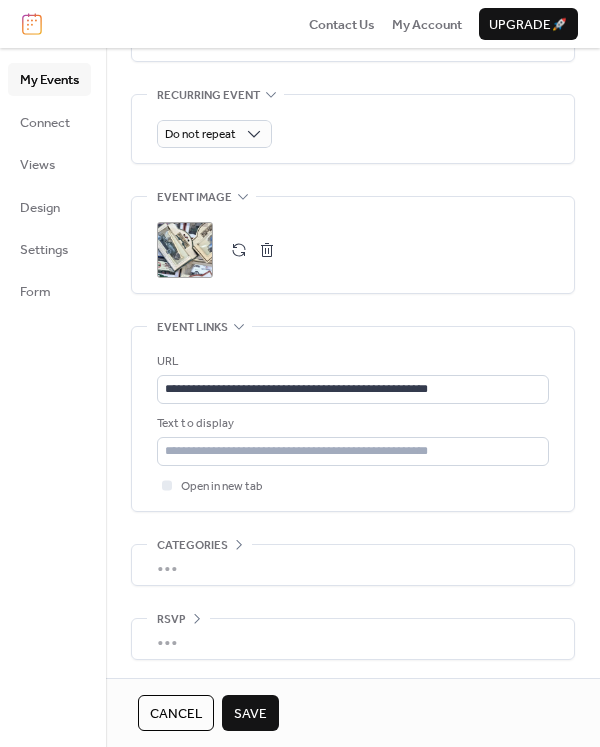 scroll, scrollTop: 917, scrollLeft: 0, axis: vertical 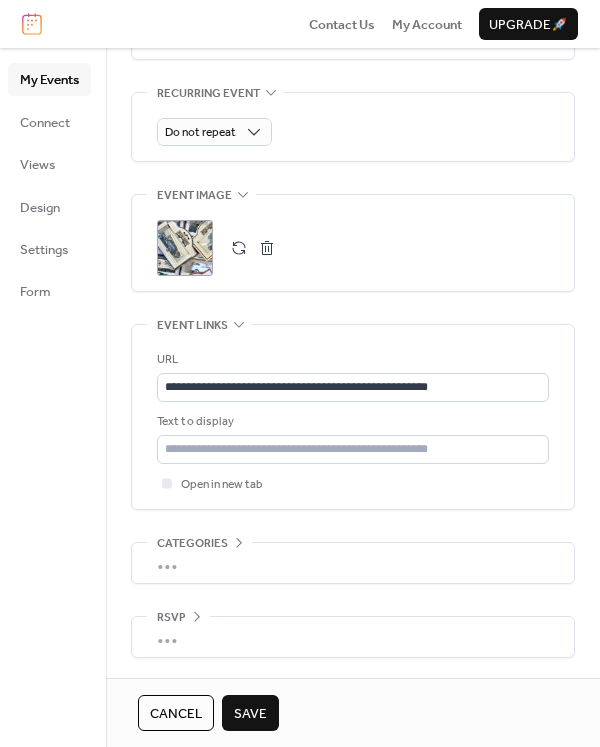 click on "Save" at bounding box center (250, 714) 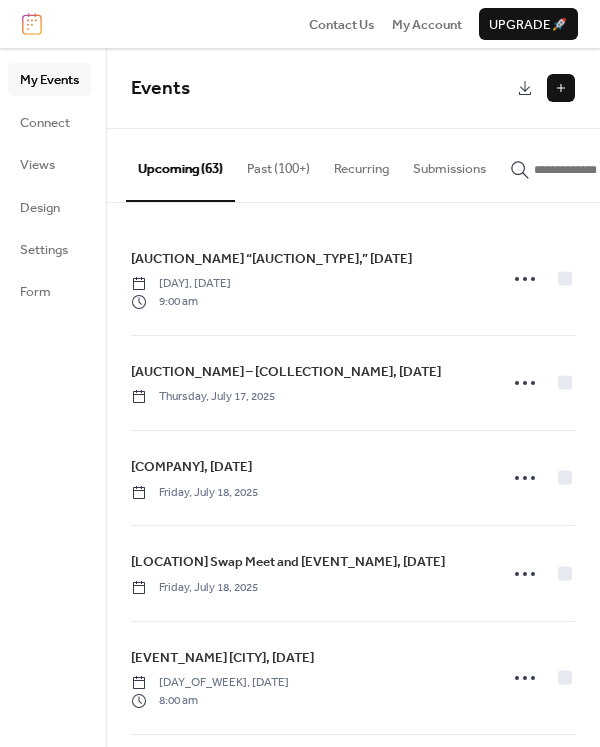 click at bounding box center (561, 88) 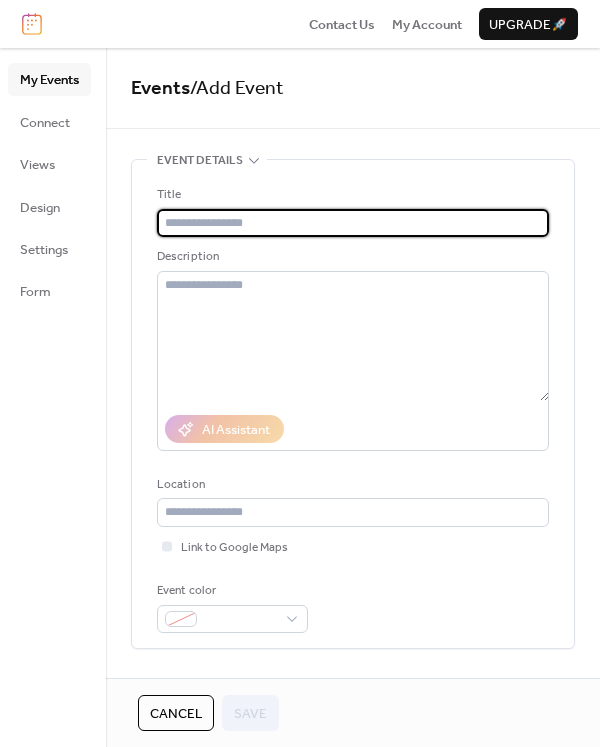 paste on "**********" 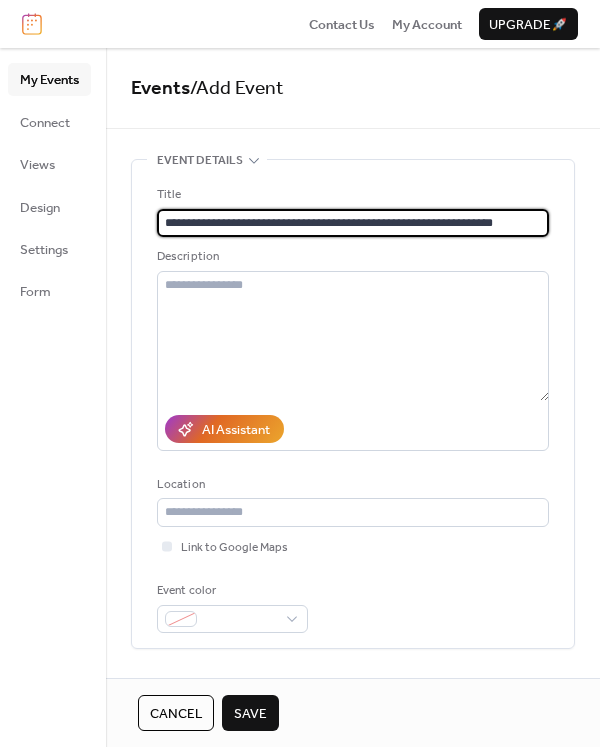 type on "**********" 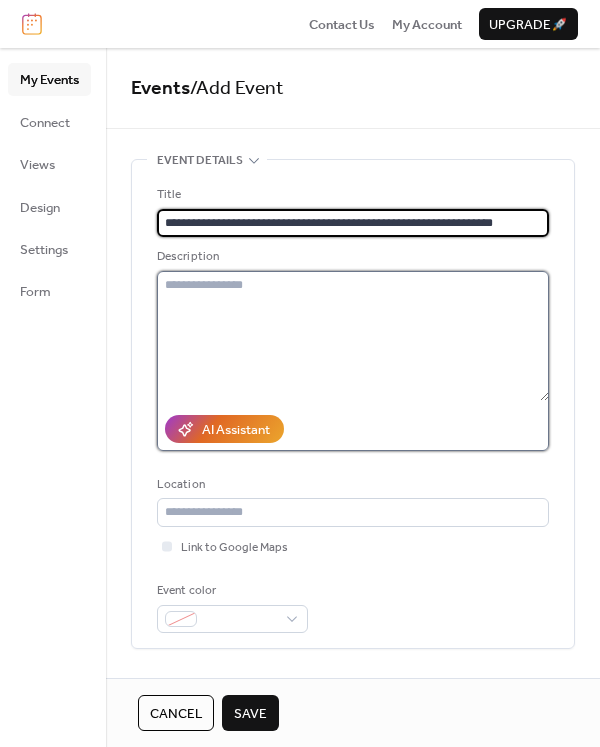 click at bounding box center [353, 336] 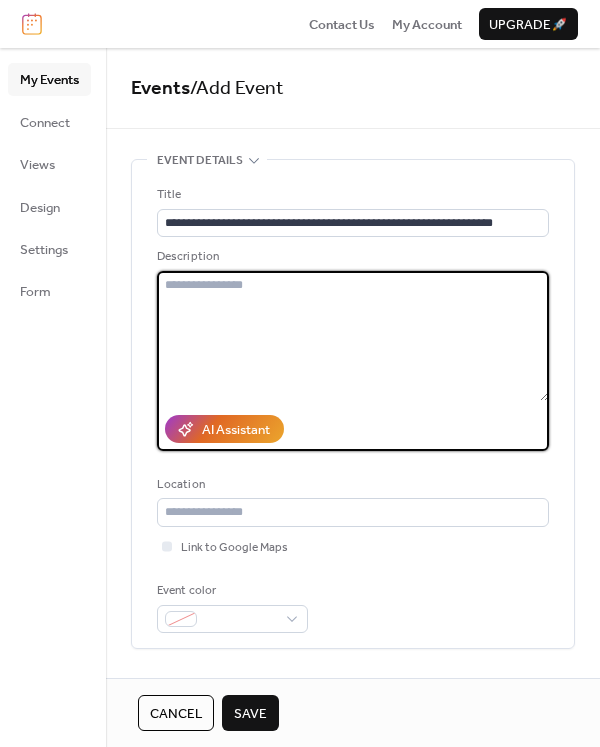paste on "**********" 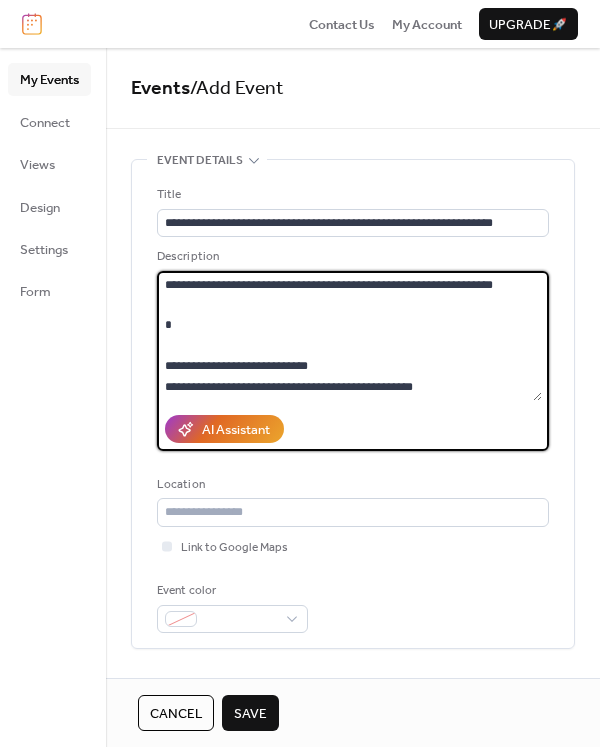 click on "**********" at bounding box center [349, 336] 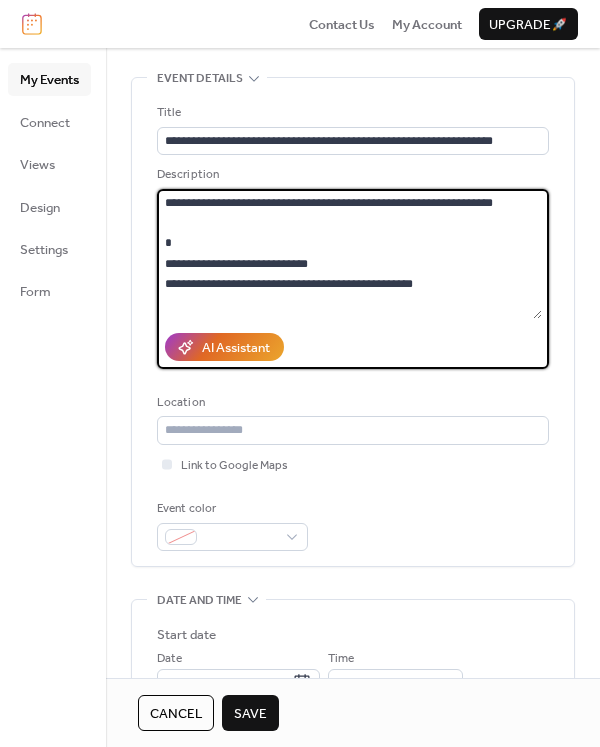 scroll, scrollTop: 105, scrollLeft: 0, axis: vertical 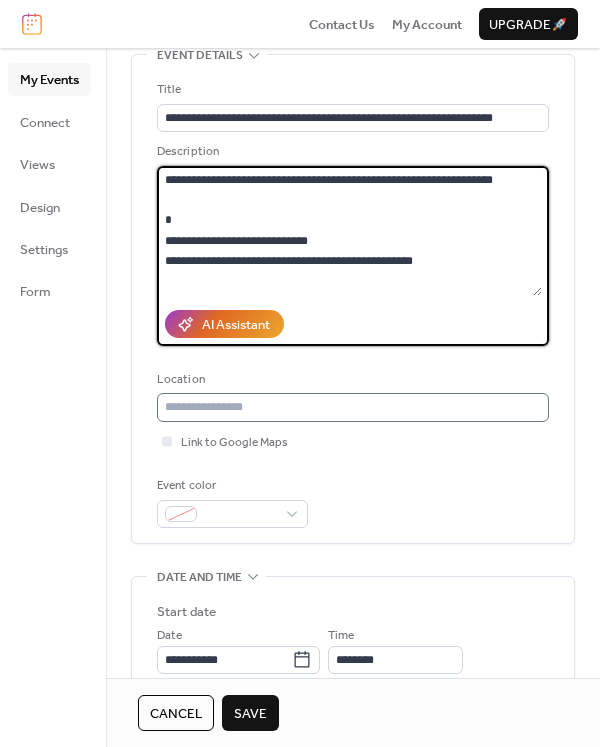 type on "**********" 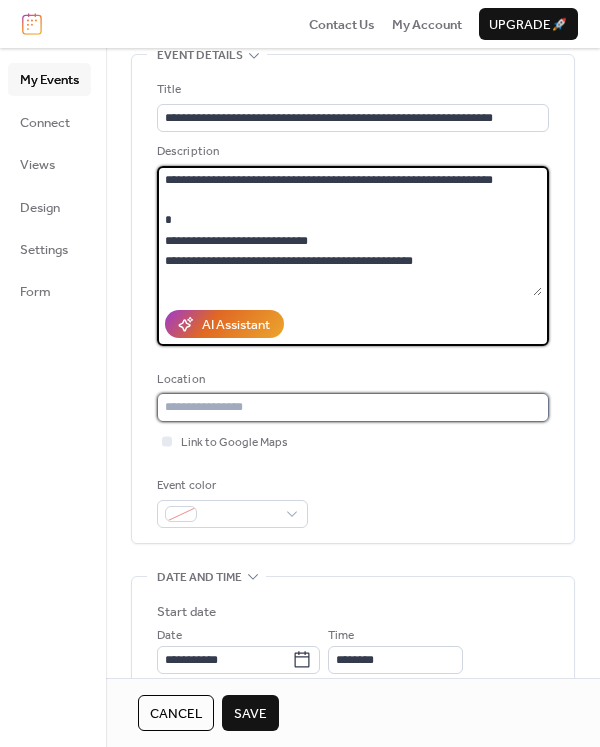 click at bounding box center (353, 407) 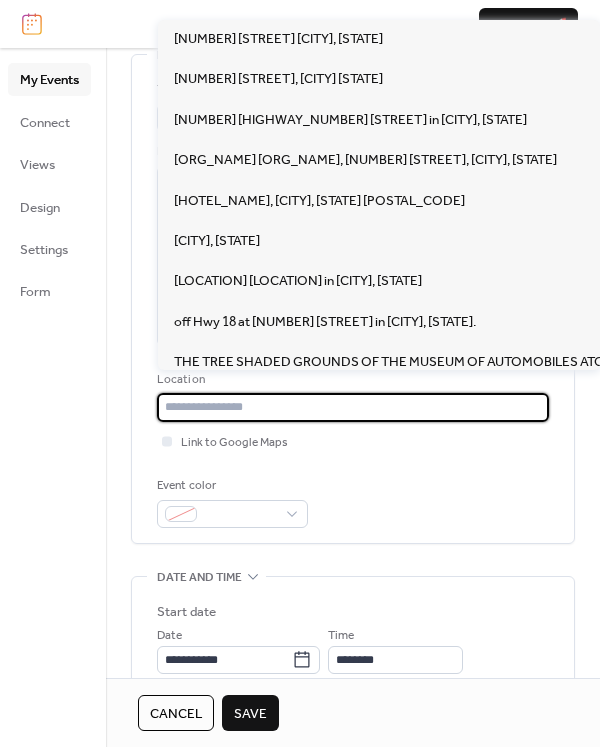 type on "*" 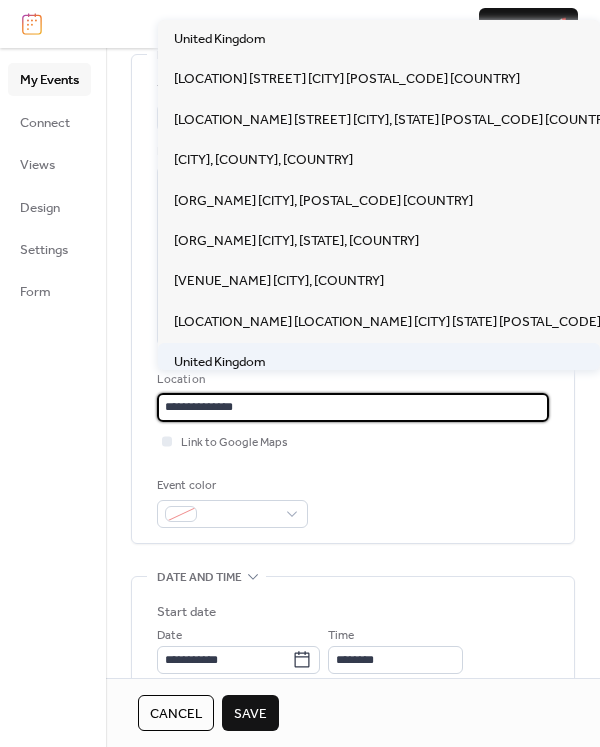 type on "**********" 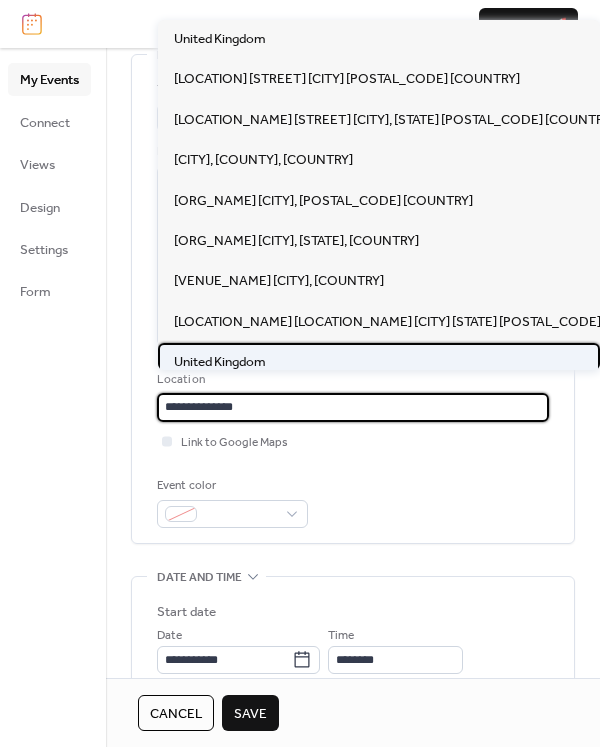 click on "United Kingdom" at bounding box center (220, 362) 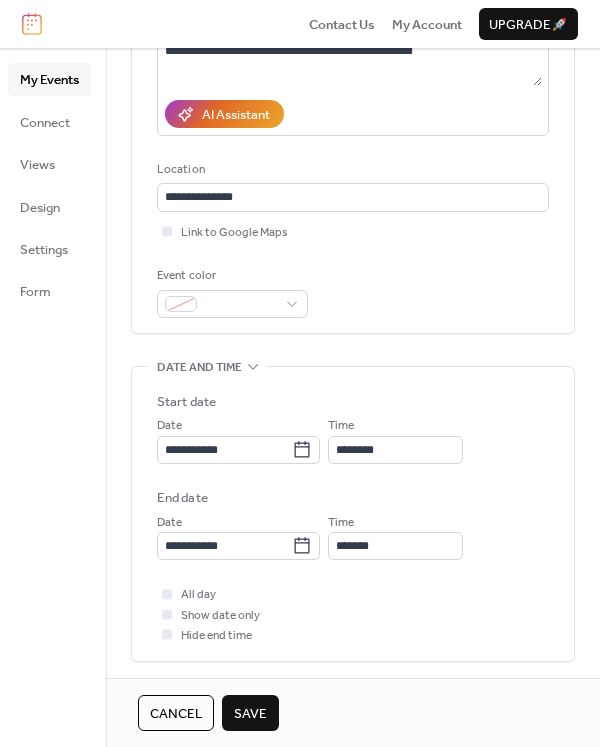 scroll, scrollTop: 317, scrollLeft: 0, axis: vertical 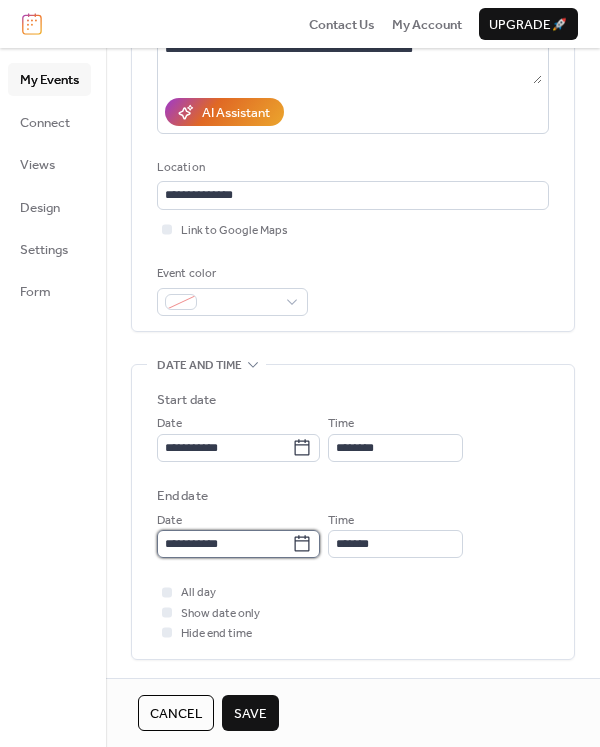click on "**********" at bounding box center (224, 544) 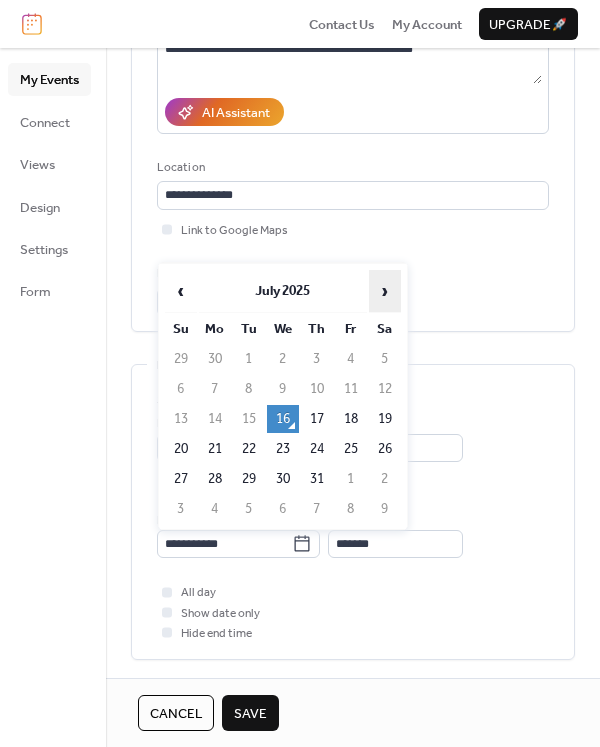 click on "›" at bounding box center [385, 291] 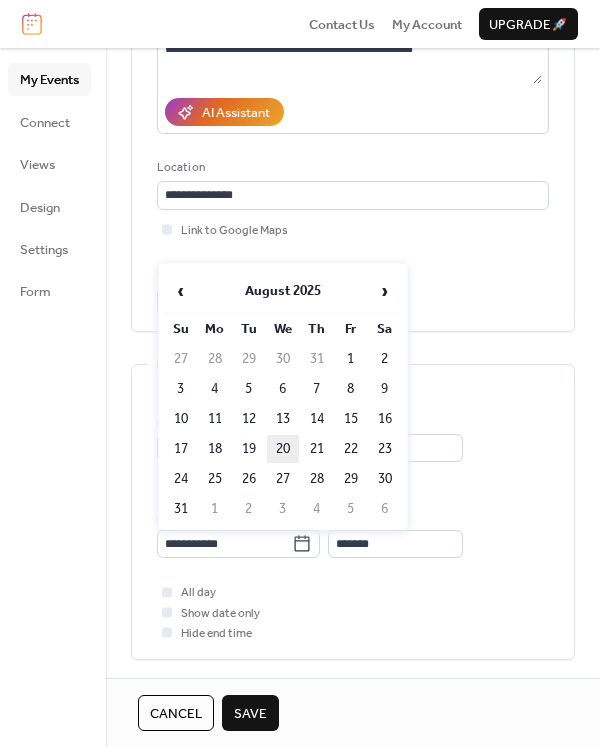 click on "20" at bounding box center (283, 449) 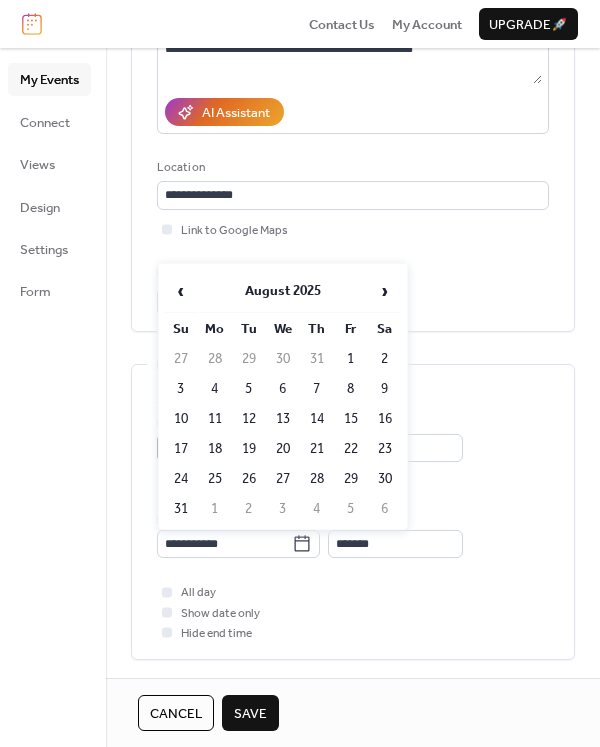 type on "**********" 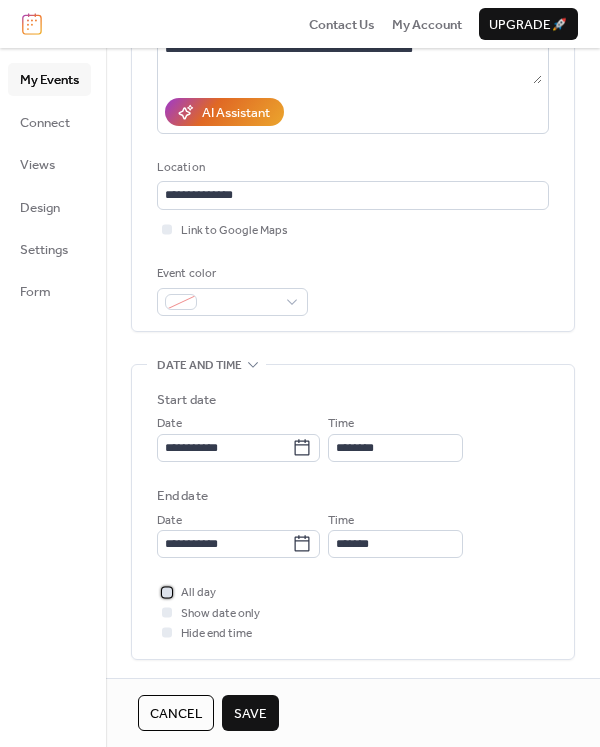 click at bounding box center [167, 592] 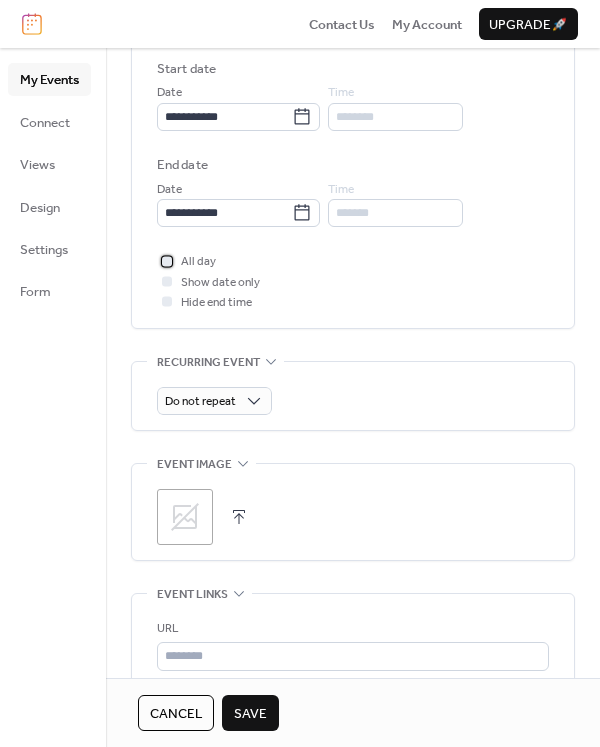 scroll, scrollTop: 659, scrollLeft: 0, axis: vertical 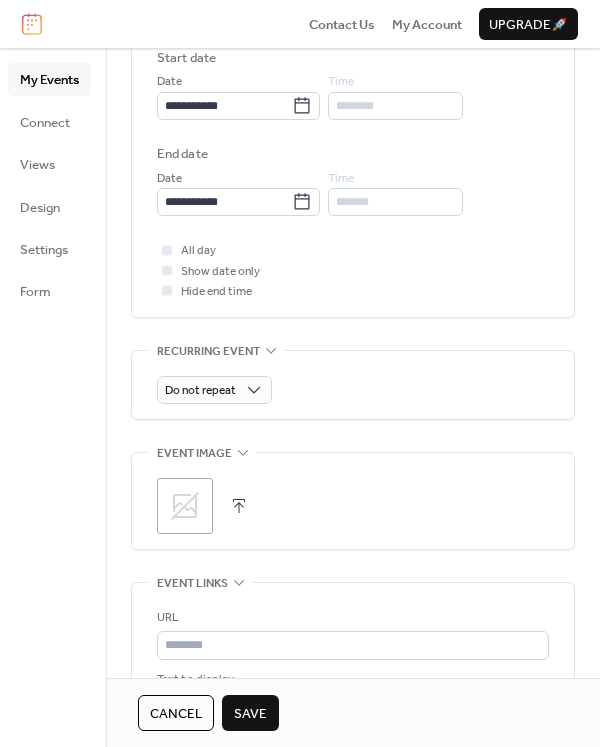 click at bounding box center [239, 506] 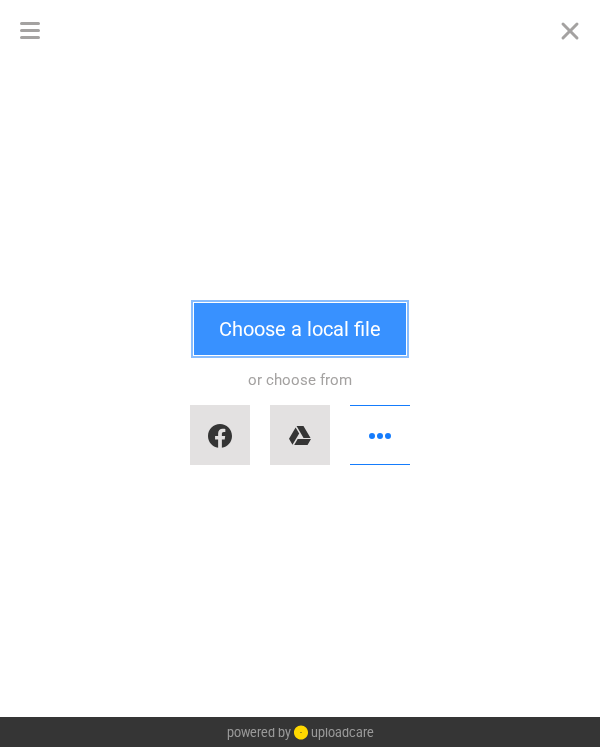 click on "Choose a local file" at bounding box center (300, 329) 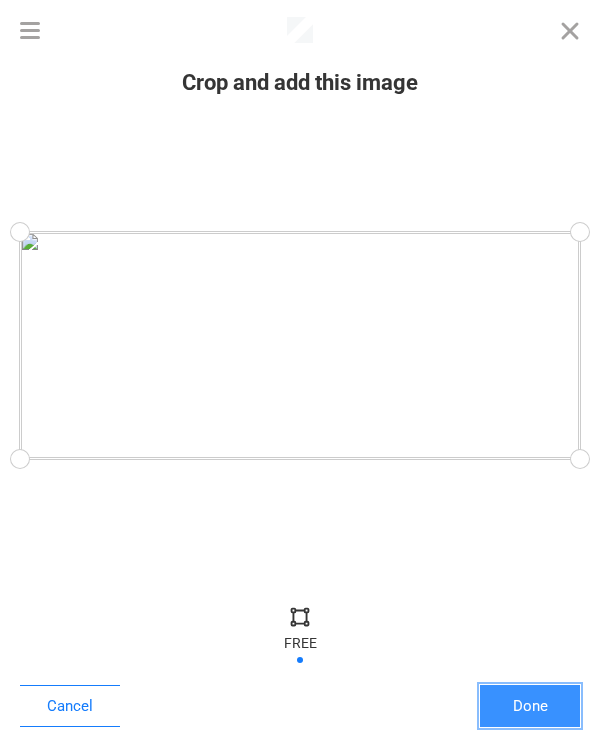 click on "Done" at bounding box center (530, 706) 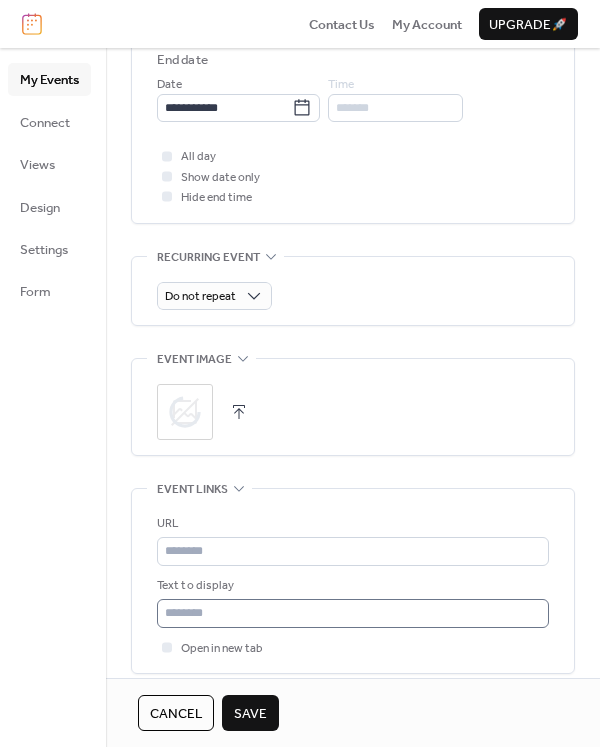 scroll, scrollTop: 917, scrollLeft: 0, axis: vertical 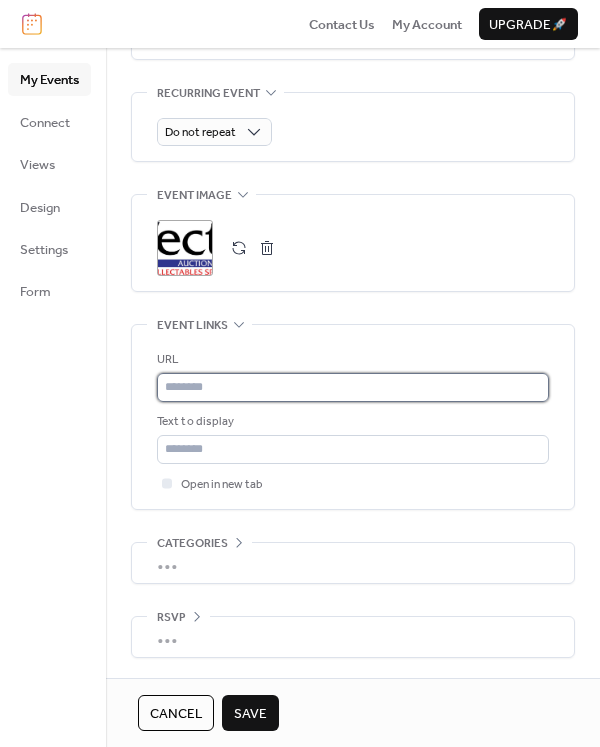 click at bounding box center [353, 387] 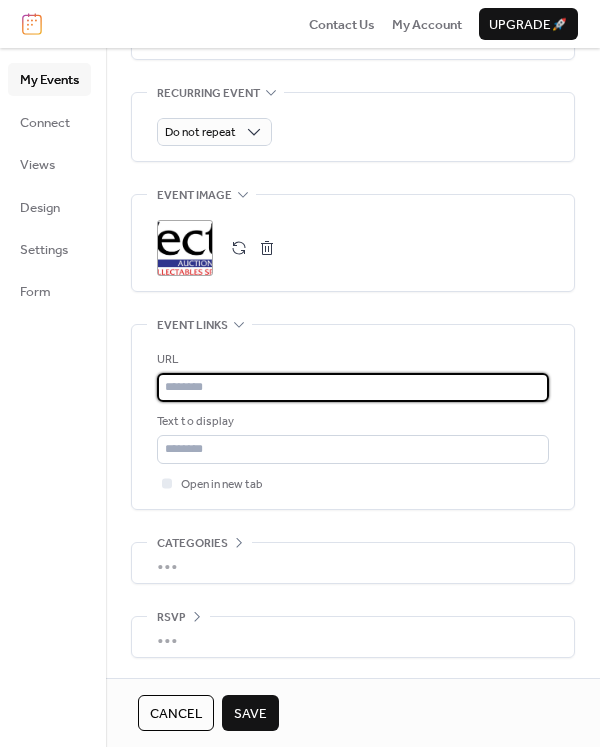 paste on "**********" 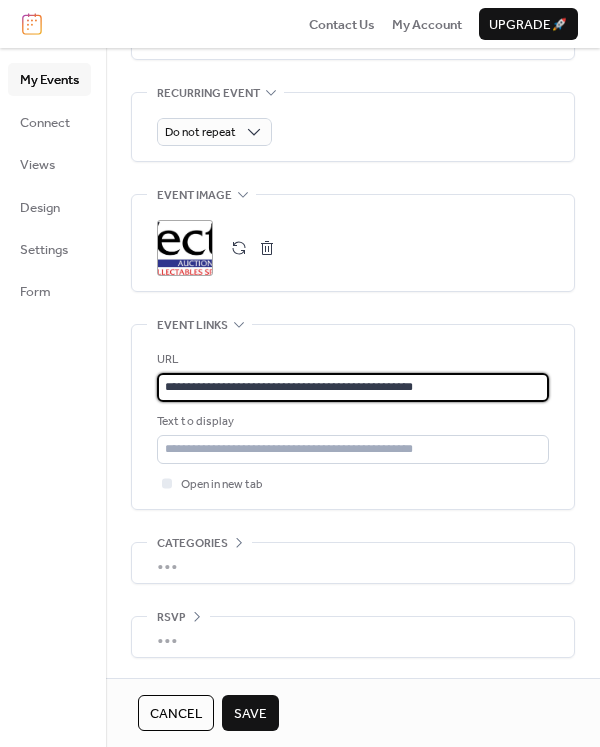 type on "**********" 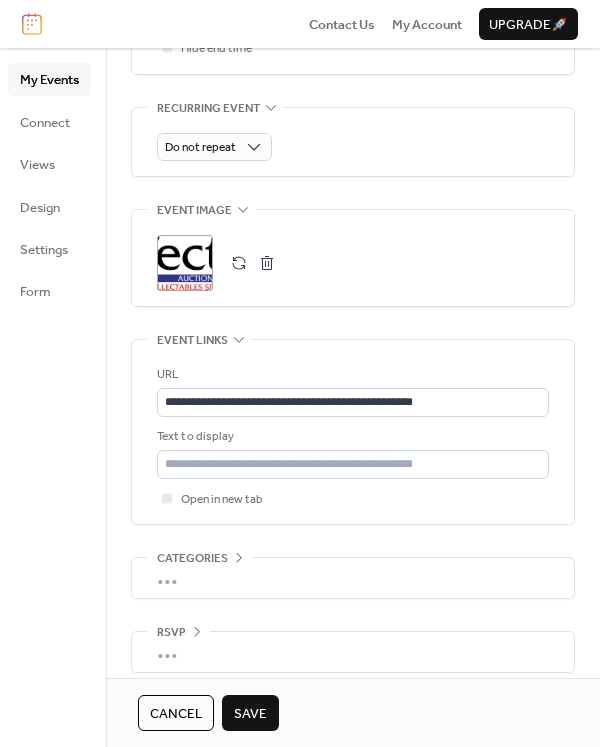 scroll, scrollTop: 917, scrollLeft: 0, axis: vertical 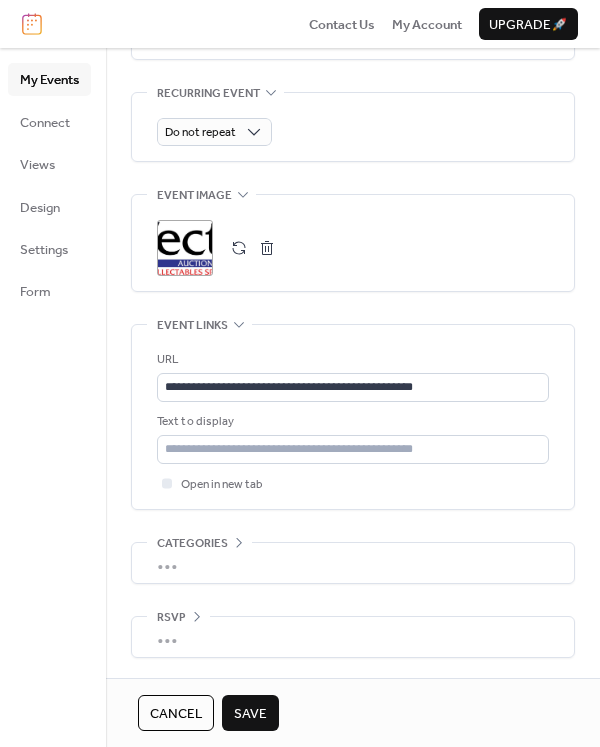 click on "Save" at bounding box center [250, 714] 